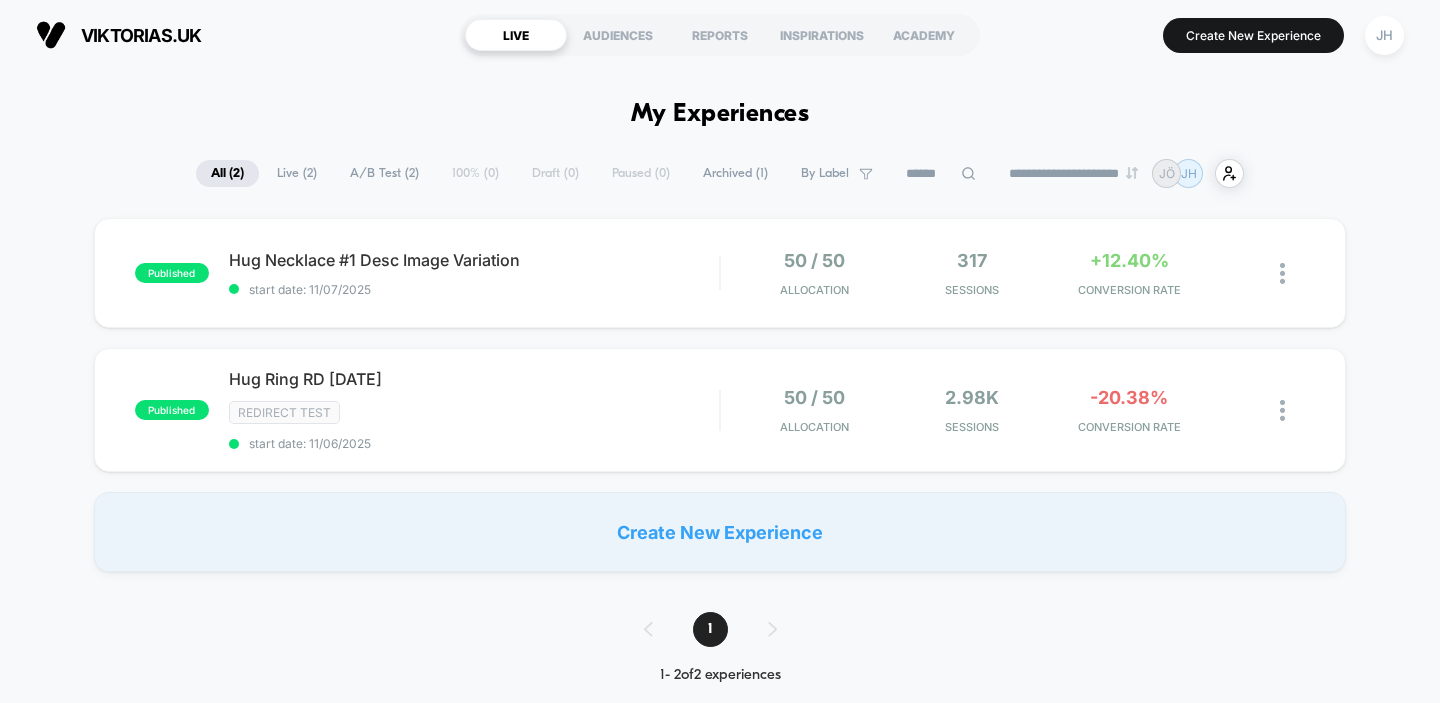 scroll, scrollTop: 0, scrollLeft: 0, axis: both 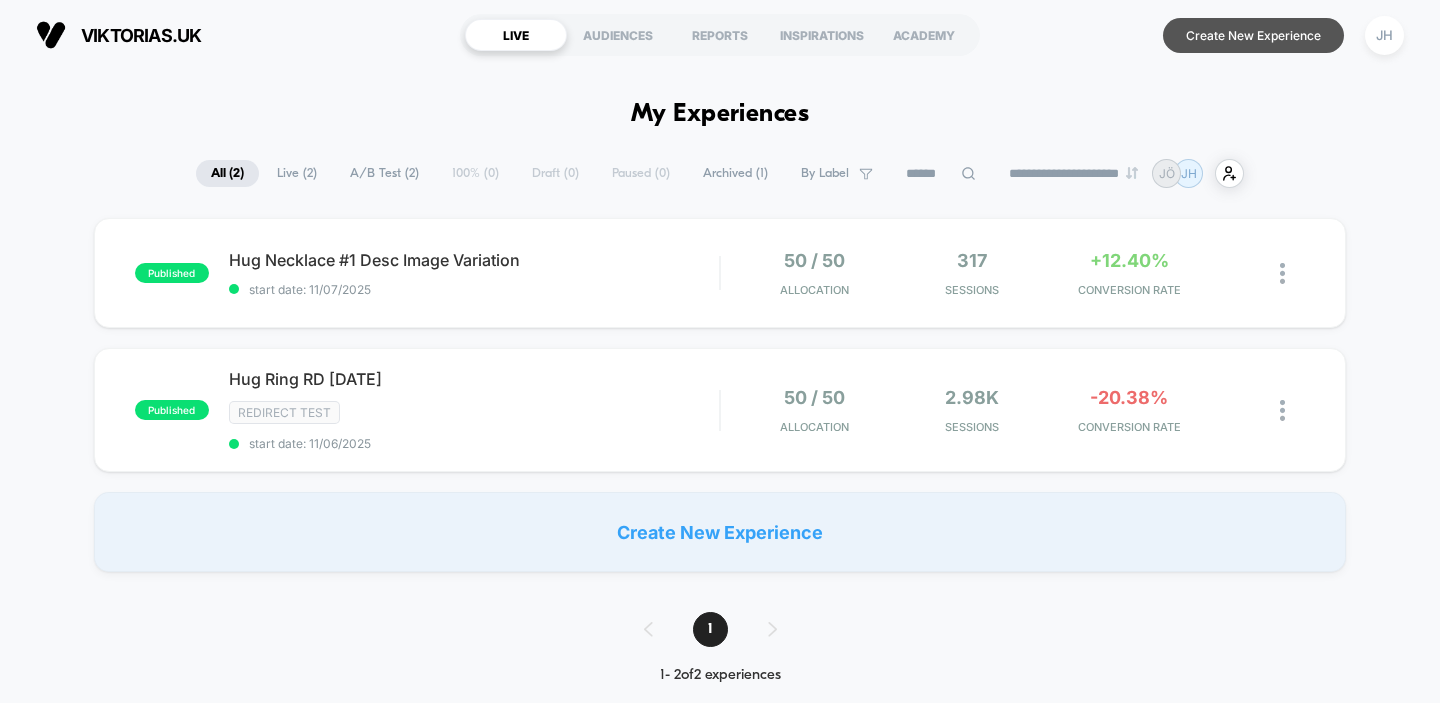 click on "Create New Experience" at bounding box center (1253, 35) 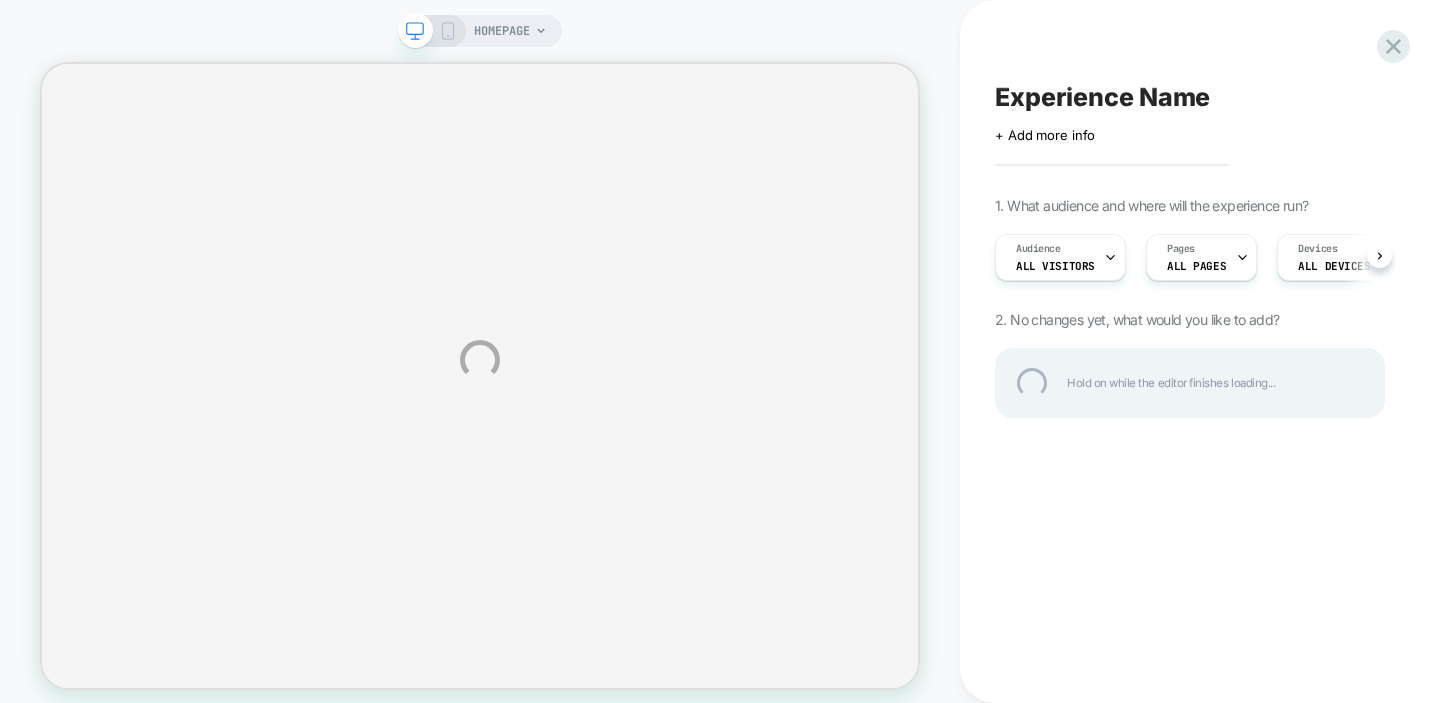 click on "HOMEPAGE Experience Name Click to edit experience details + Add more info 1. What audience and where will the experience run? Audience All Visitors Pages ALL PAGES Devices ALL DEVICES Trigger Page Load 2. No changes yet, what would you like to add? Hold on while the editor finishes loading..." at bounding box center [720, 360] 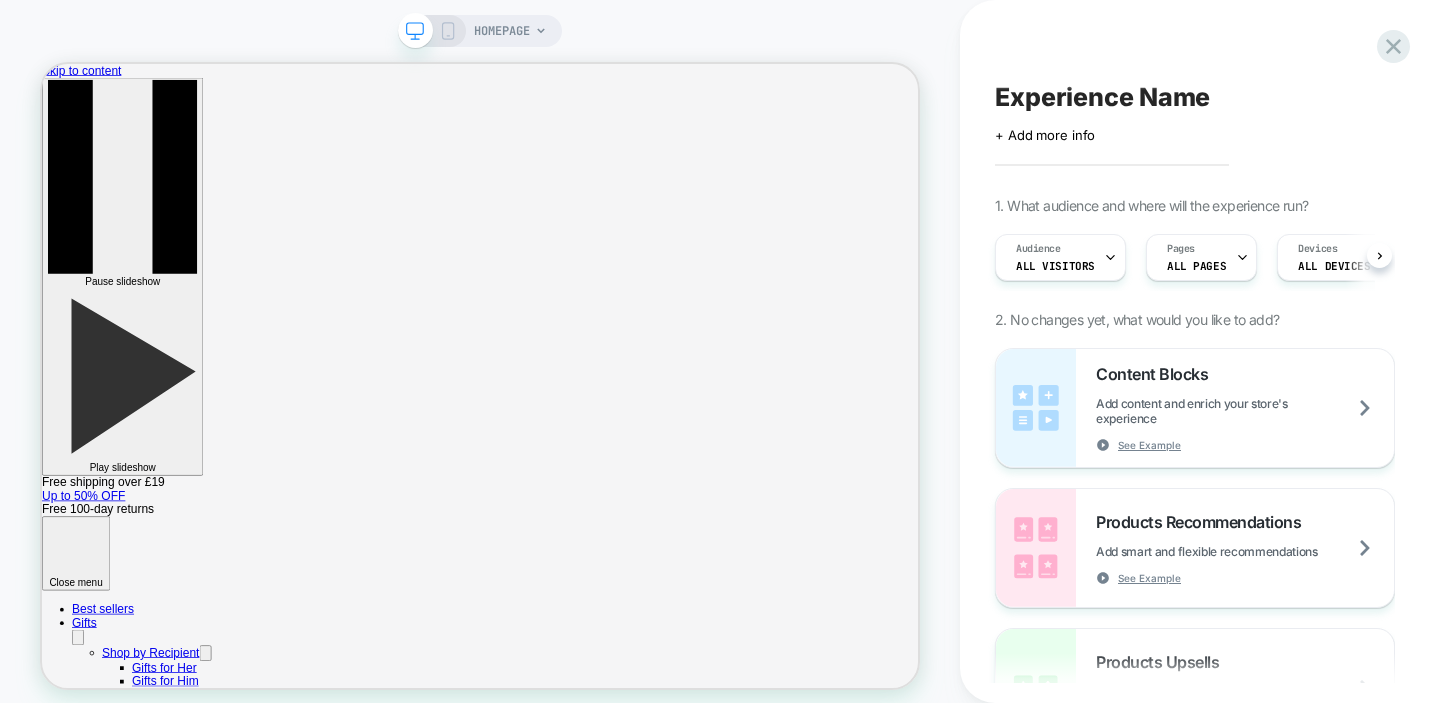 scroll, scrollTop: 0, scrollLeft: 0, axis: both 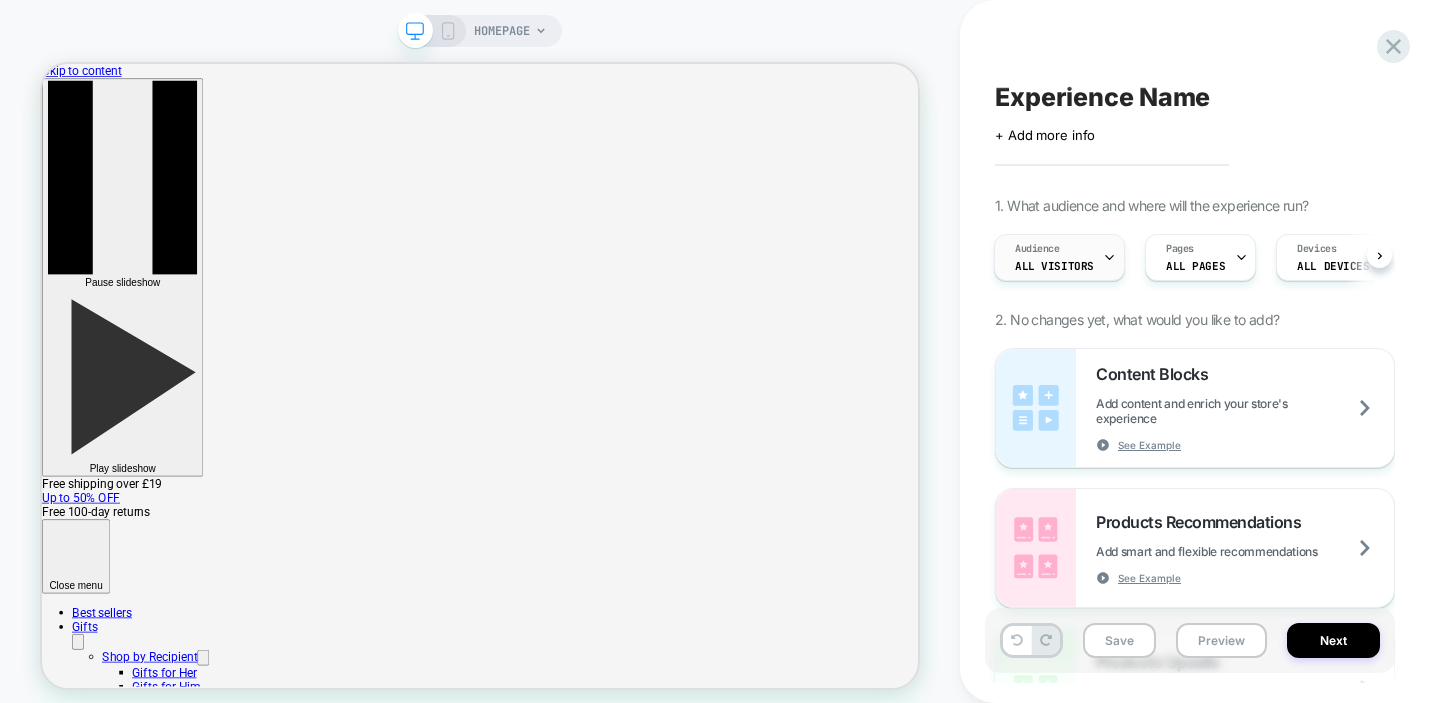 click on "All Visitors" at bounding box center (1054, 266) 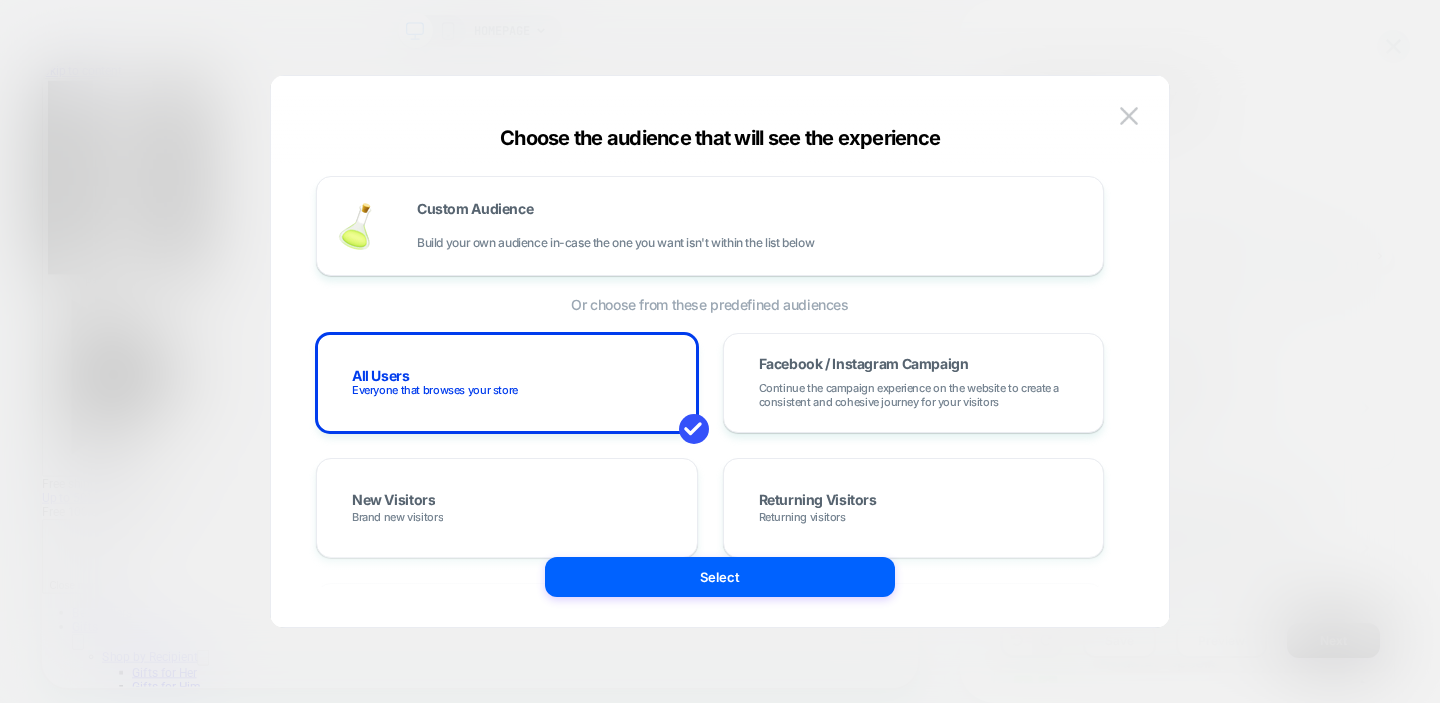 drag, startPoint x: 501, startPoint y: 145, endPoint x: 969, endPoint y: 145, distance: 468 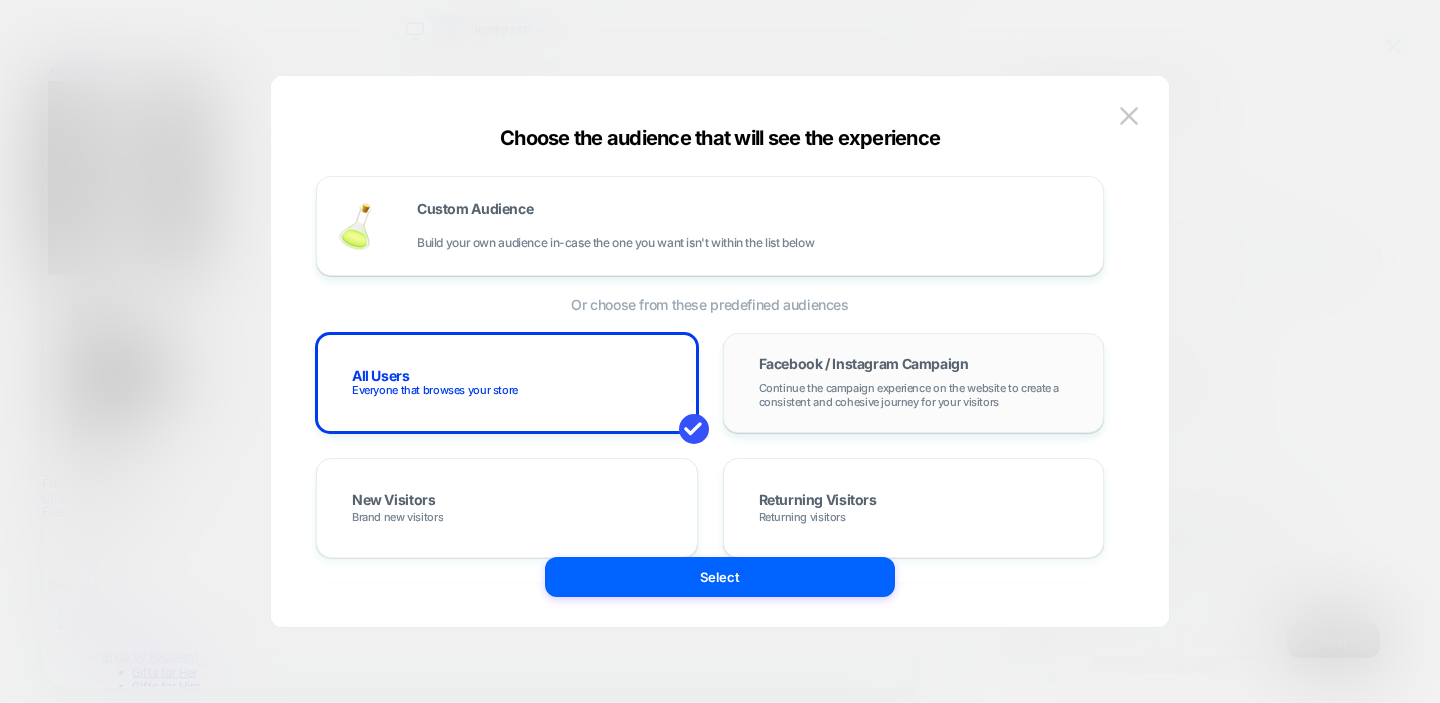 click on "Facebook / Instagram Campaign" at bounding box center (864, 364) 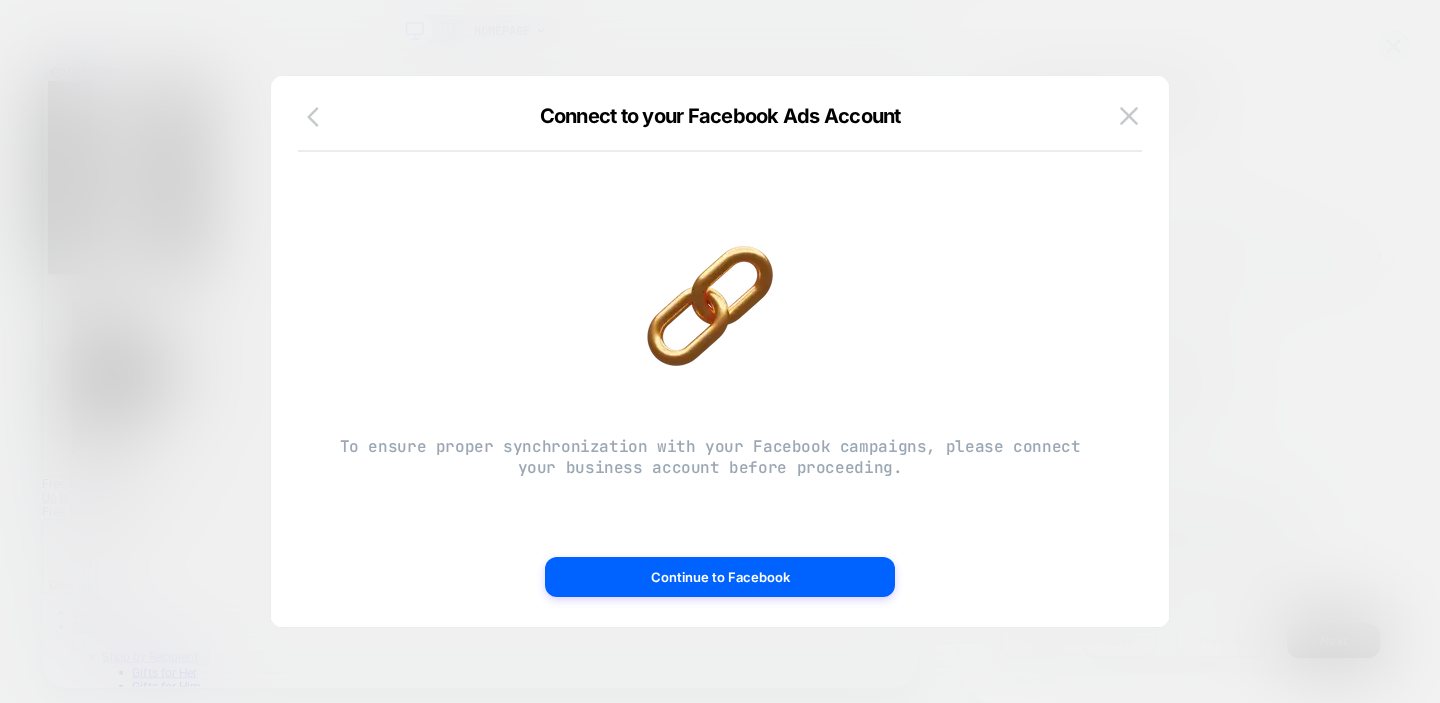 click 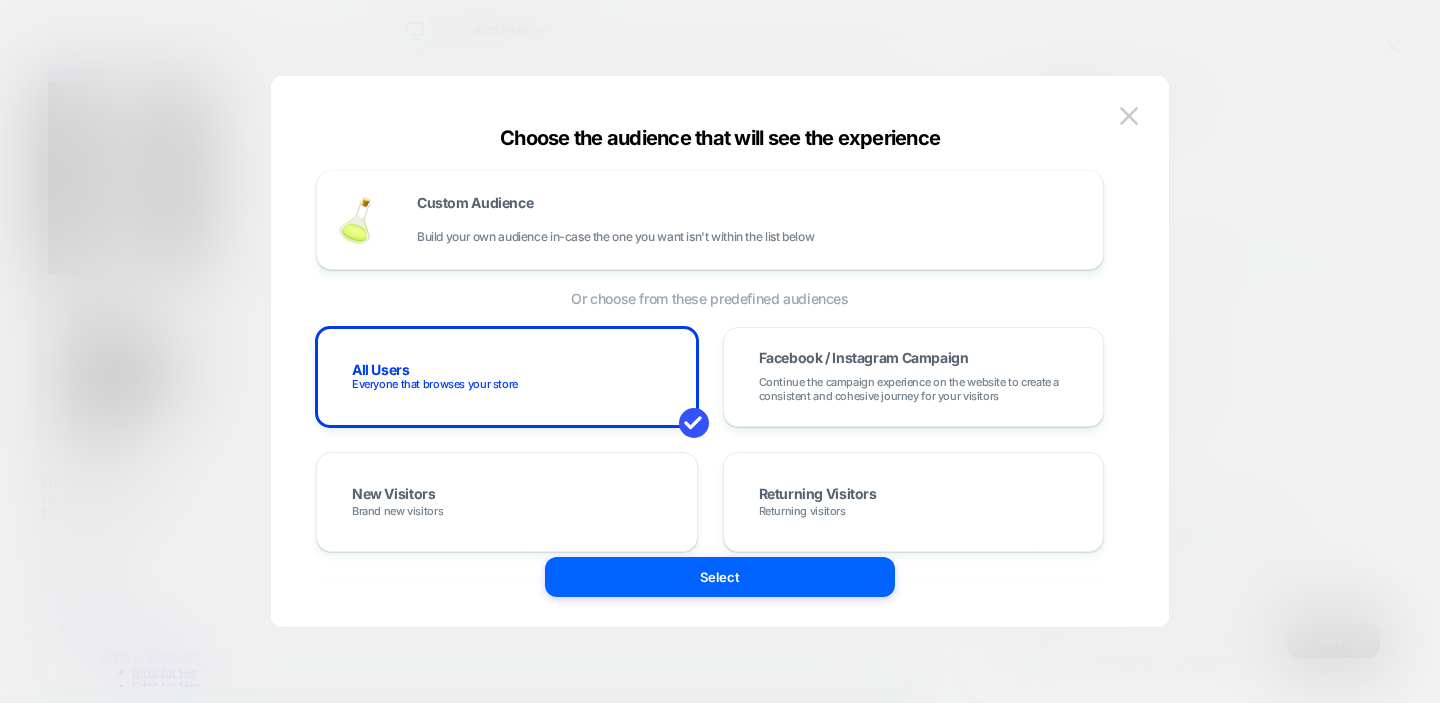 scroll, scrollTop: 0, scrollLeft: 0, axis: both 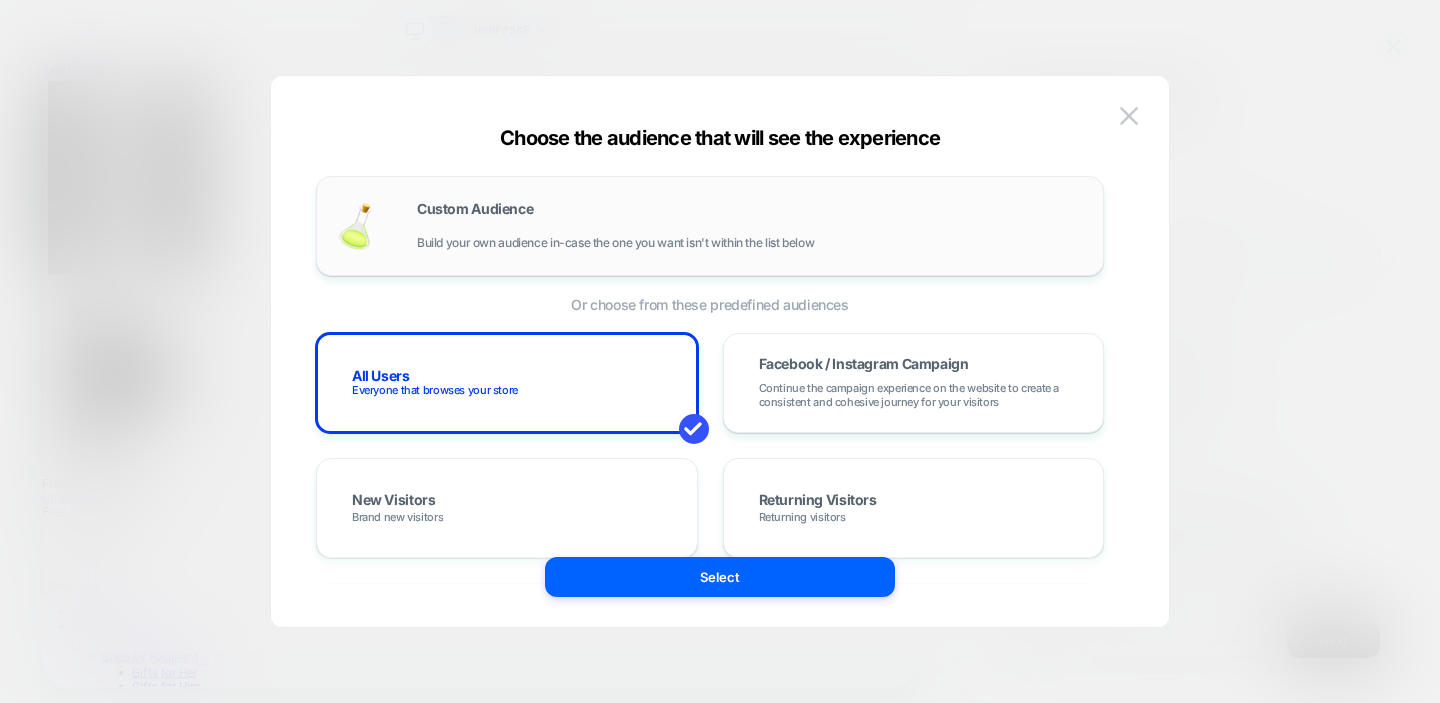 click on "Custom Audience Build your own audience in-case the one you want isn't within the list below" at bounding box center (750, 226) 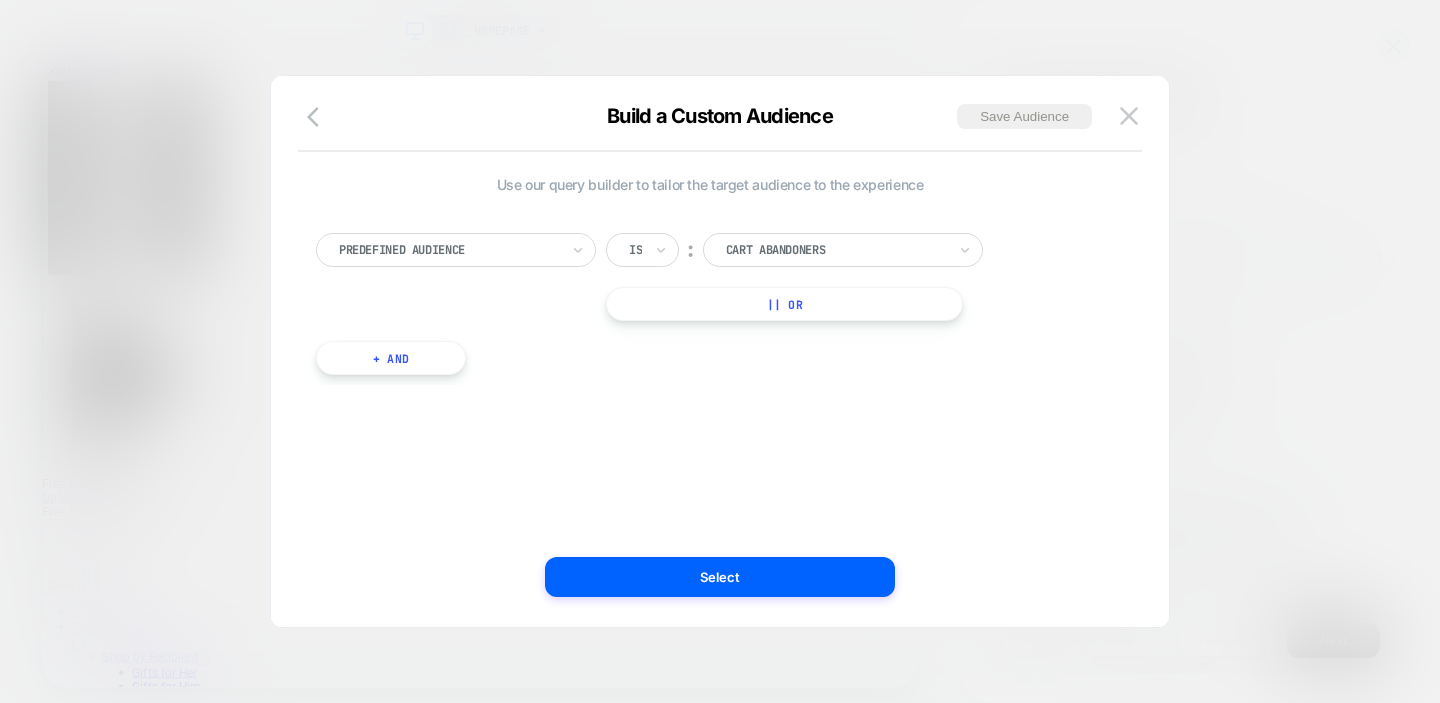click at bounding box center [449, 250] 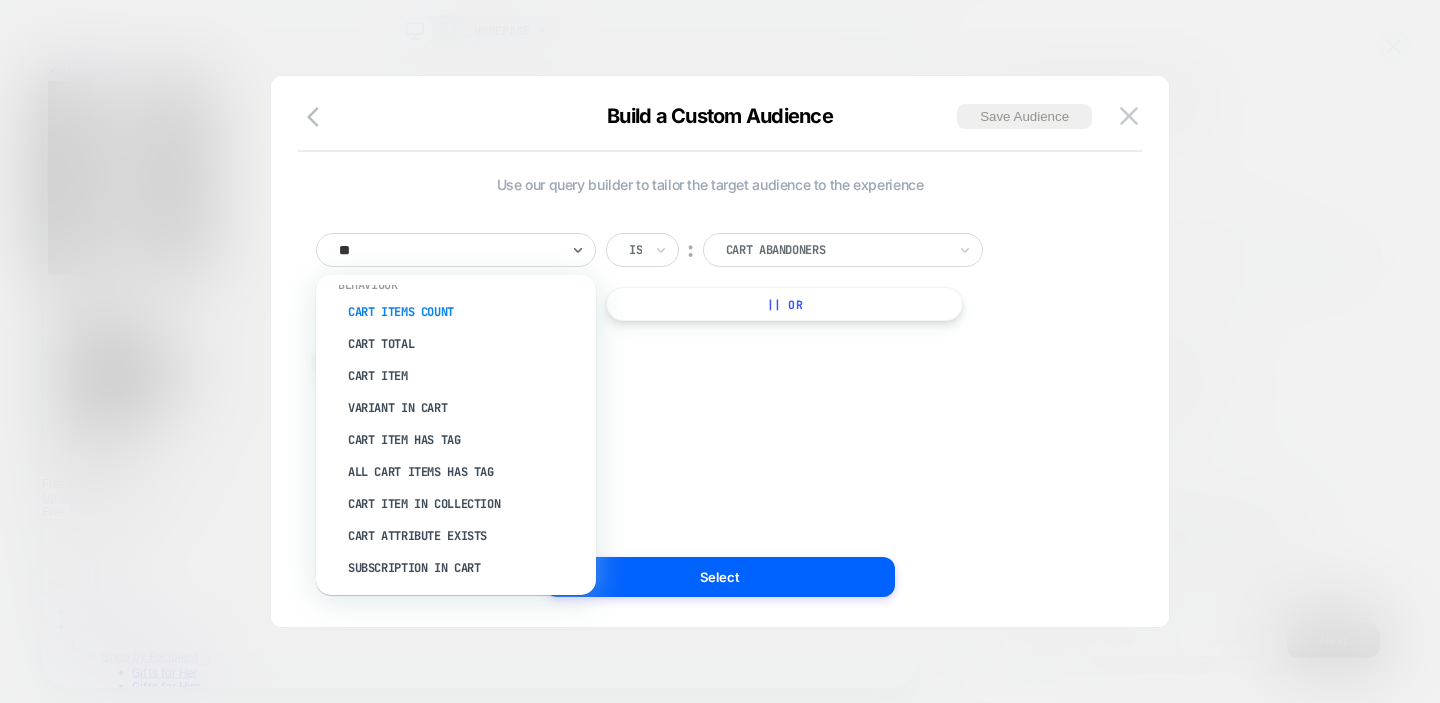 scroll, scrollTop: 0, scrollLeft: 0, axis: both 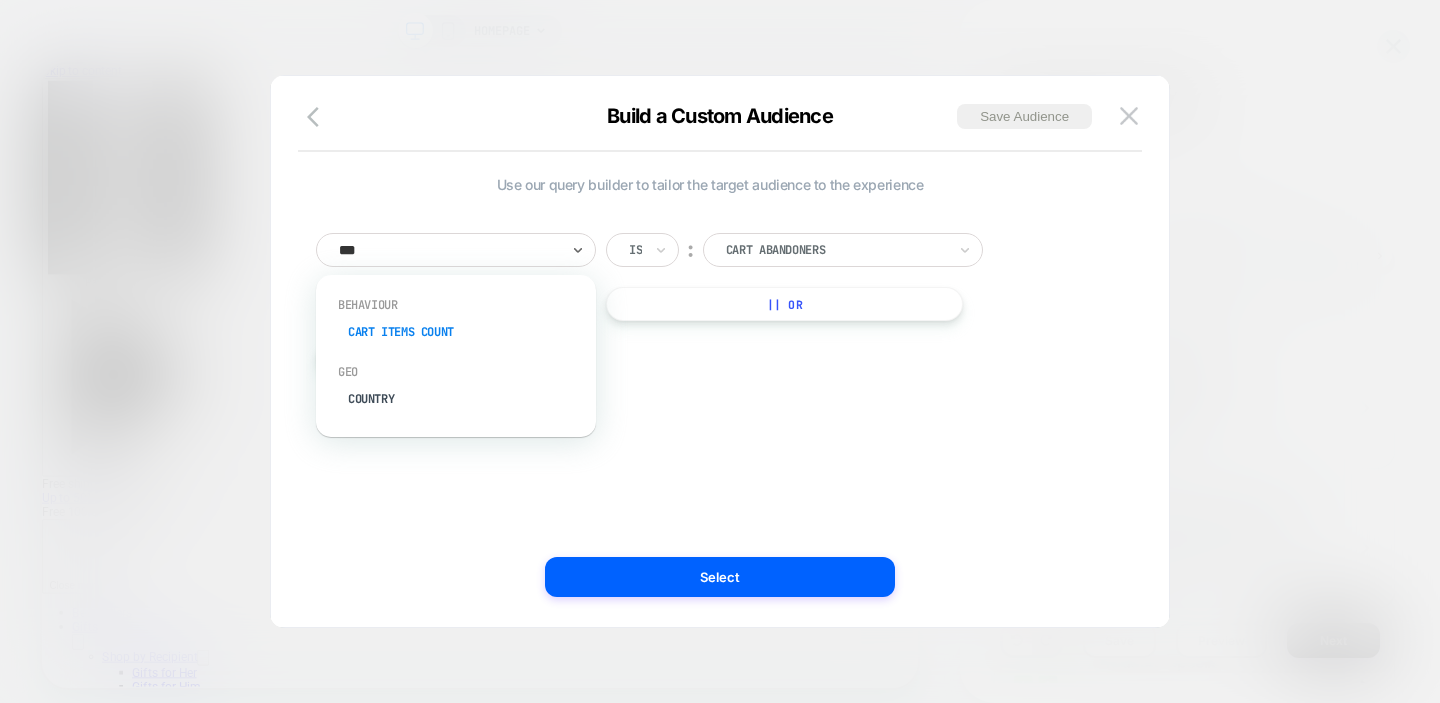 type on "****" 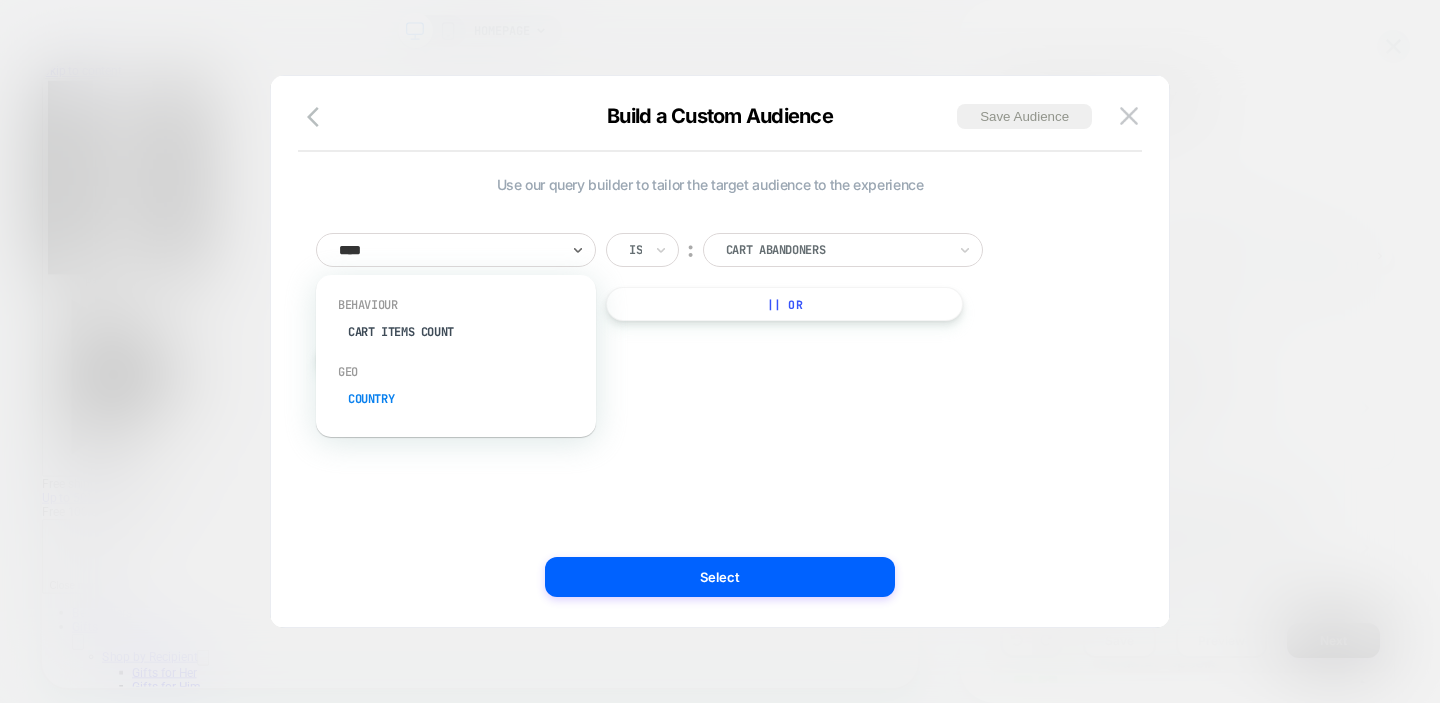 click on "Country" at bounding box center [466, 399] 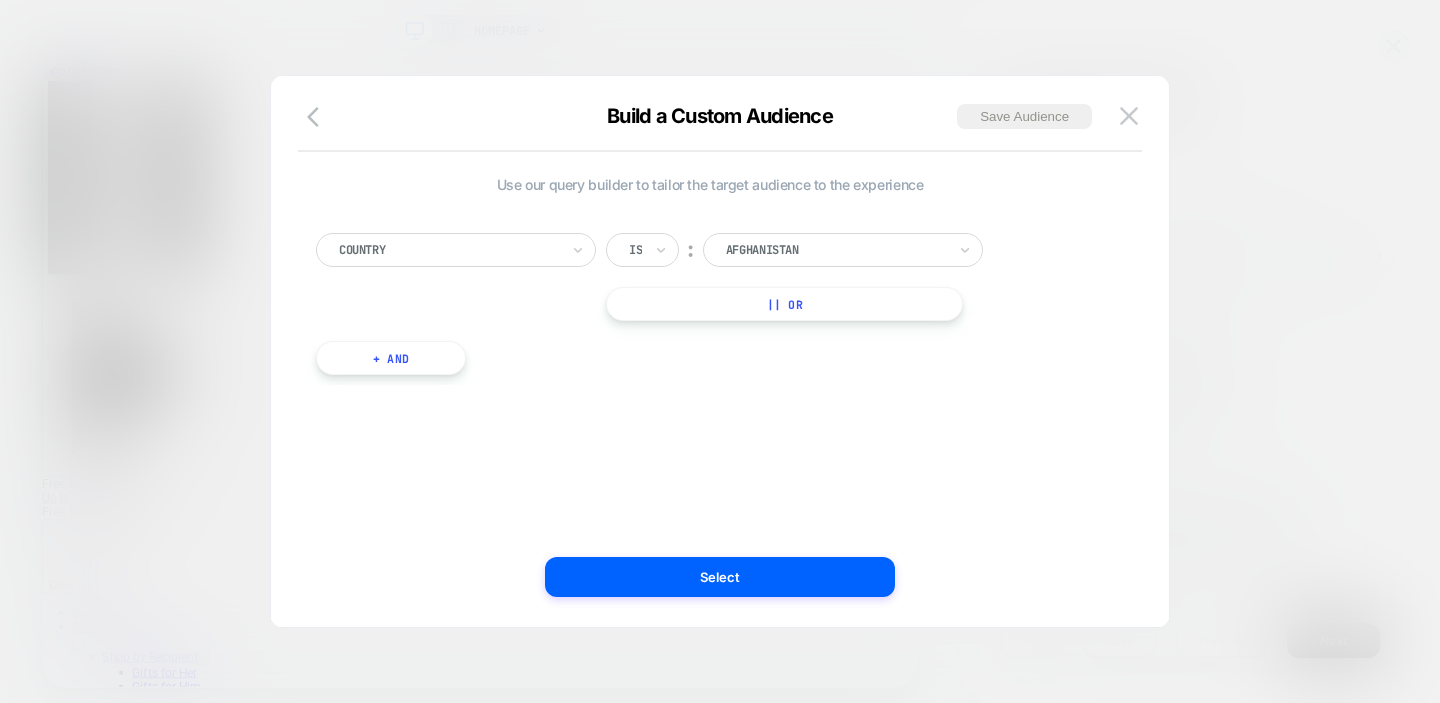 click at bounding box center [836, 250] 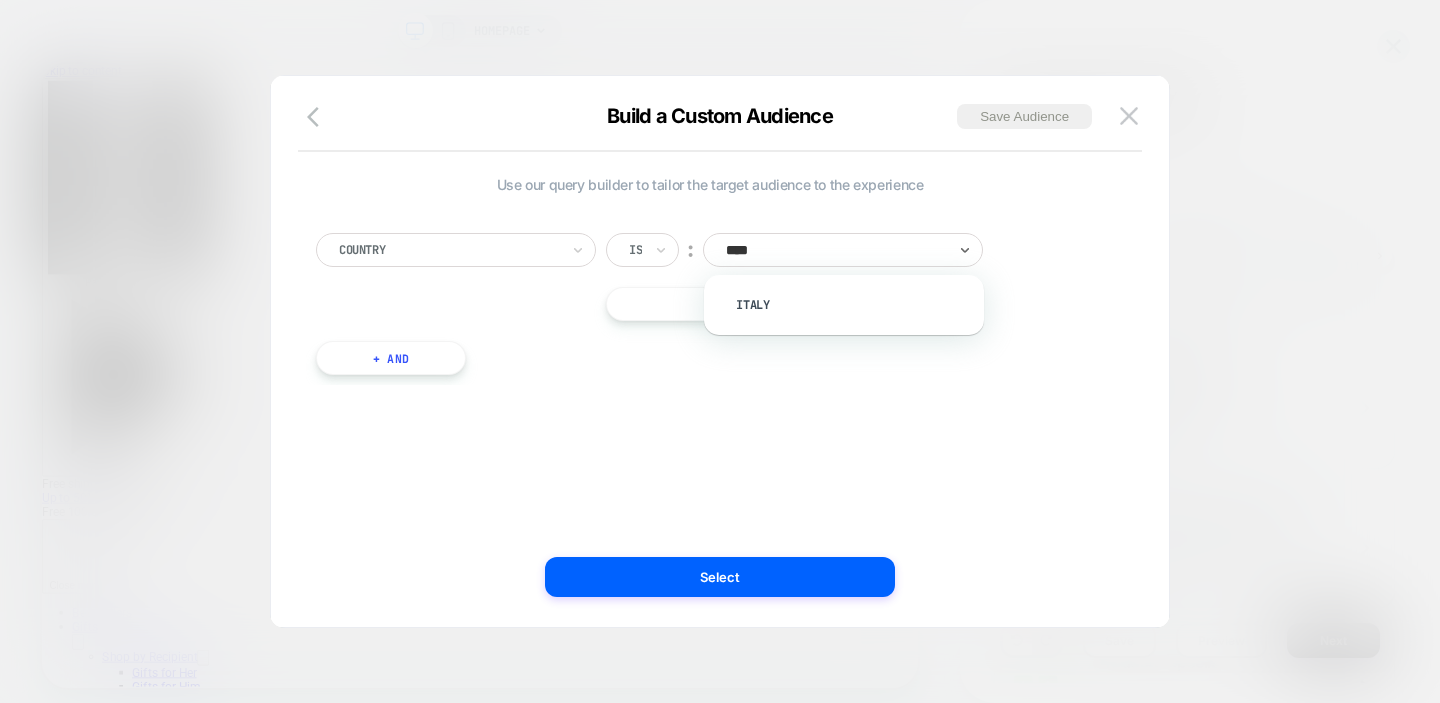 type on "*****" 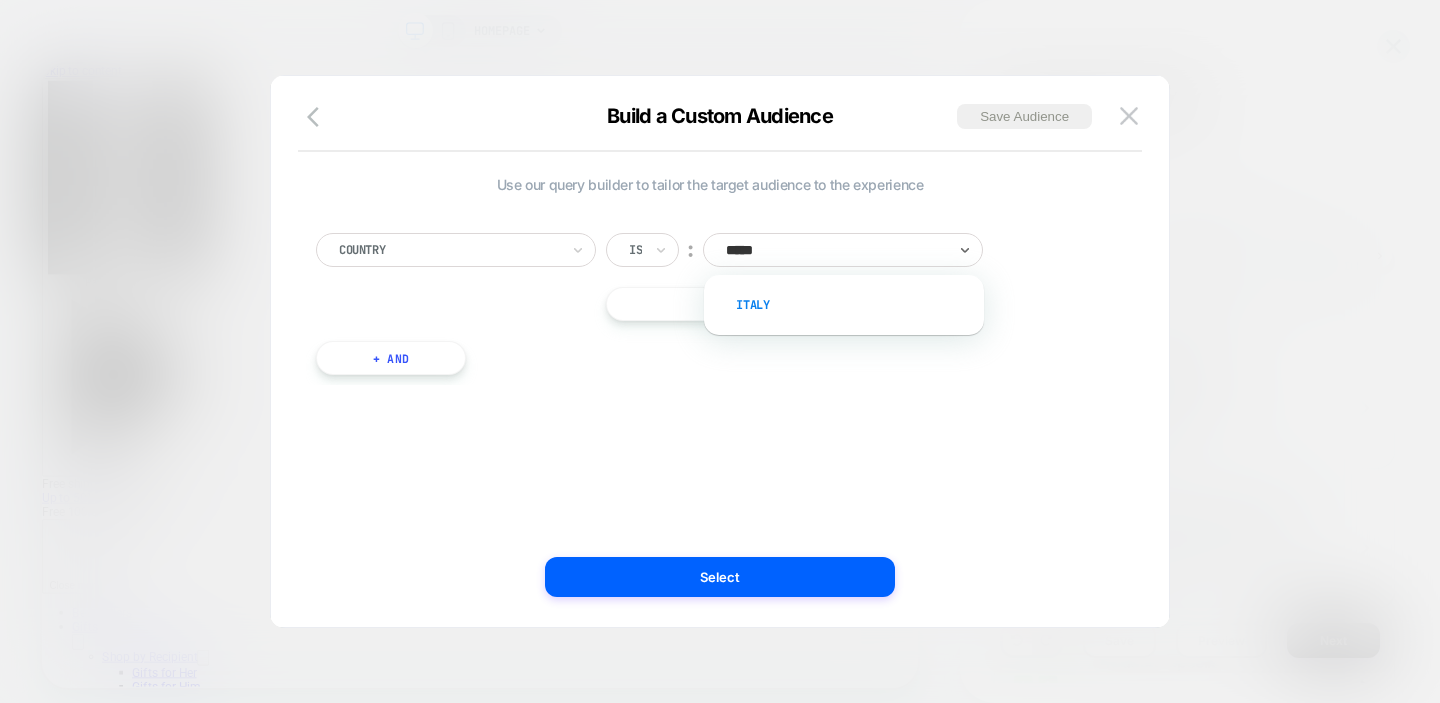 click on "Italy" at bounding box center [854, 305] 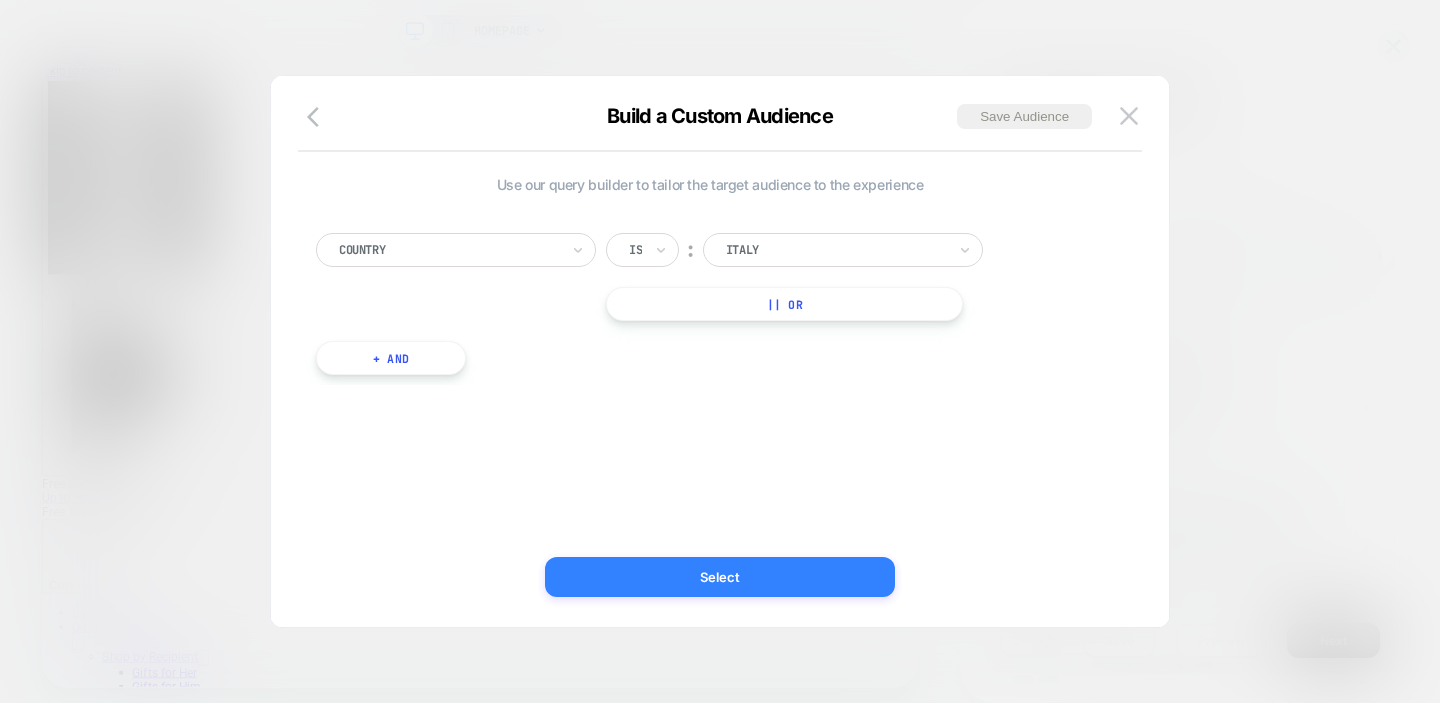 click on "Select" at bounding box center (720, 577) 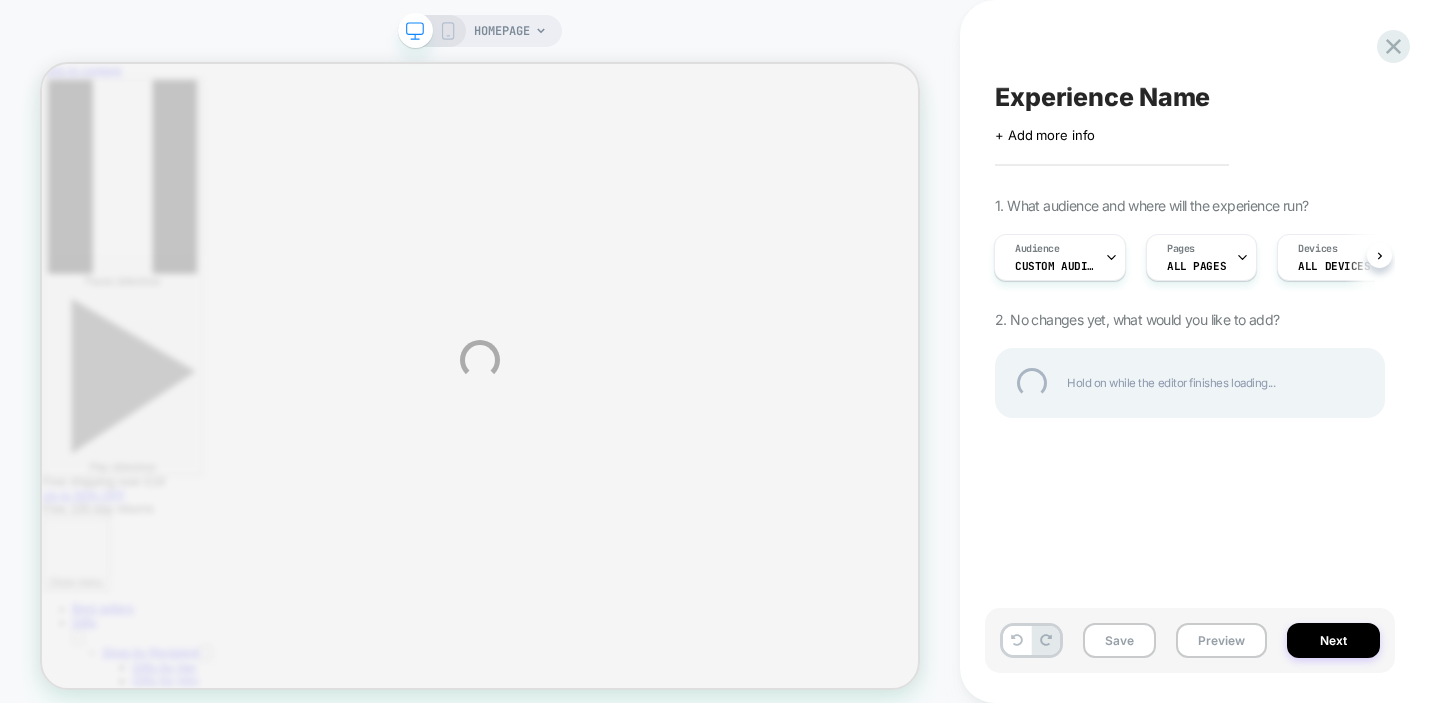 scroll, scrollTop: 0, scrollLeft: 0, axis: both 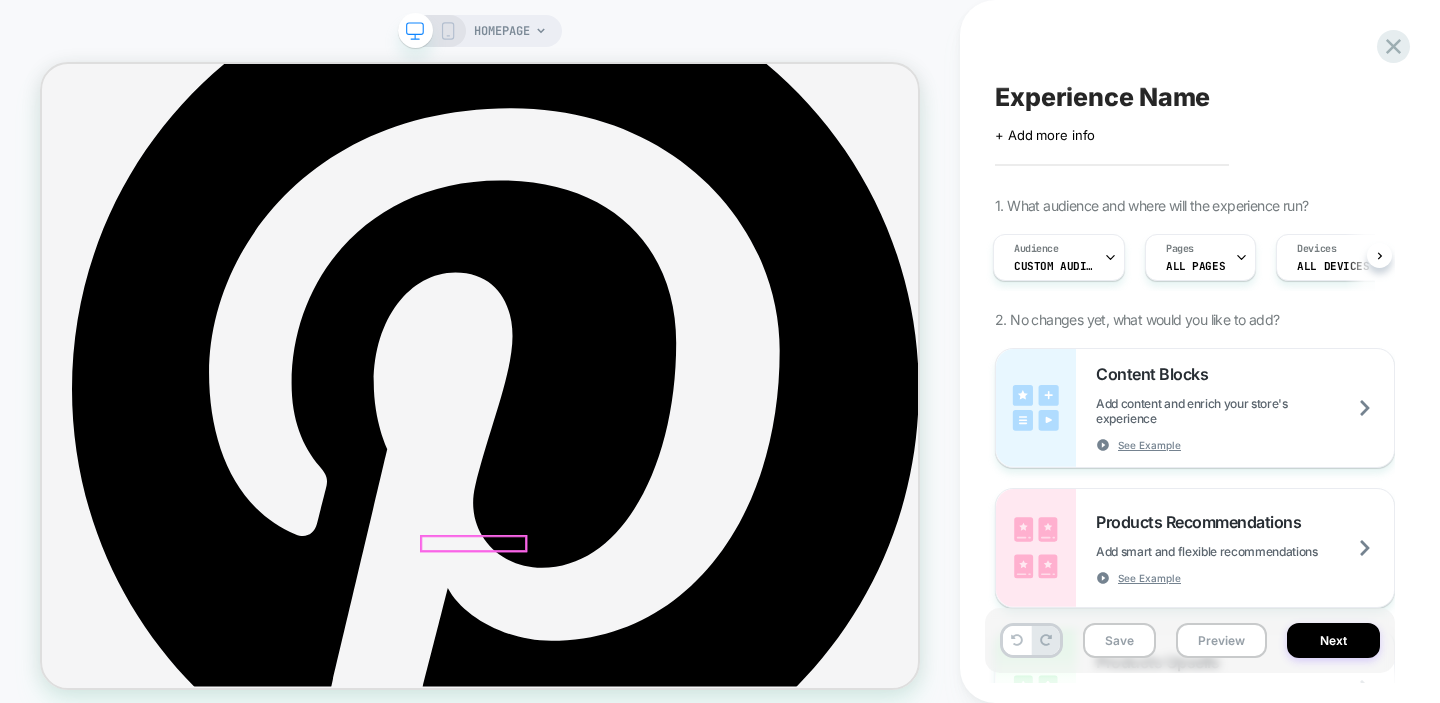 click on "United Kingdom / EN" at bounding box center (647, 40356) 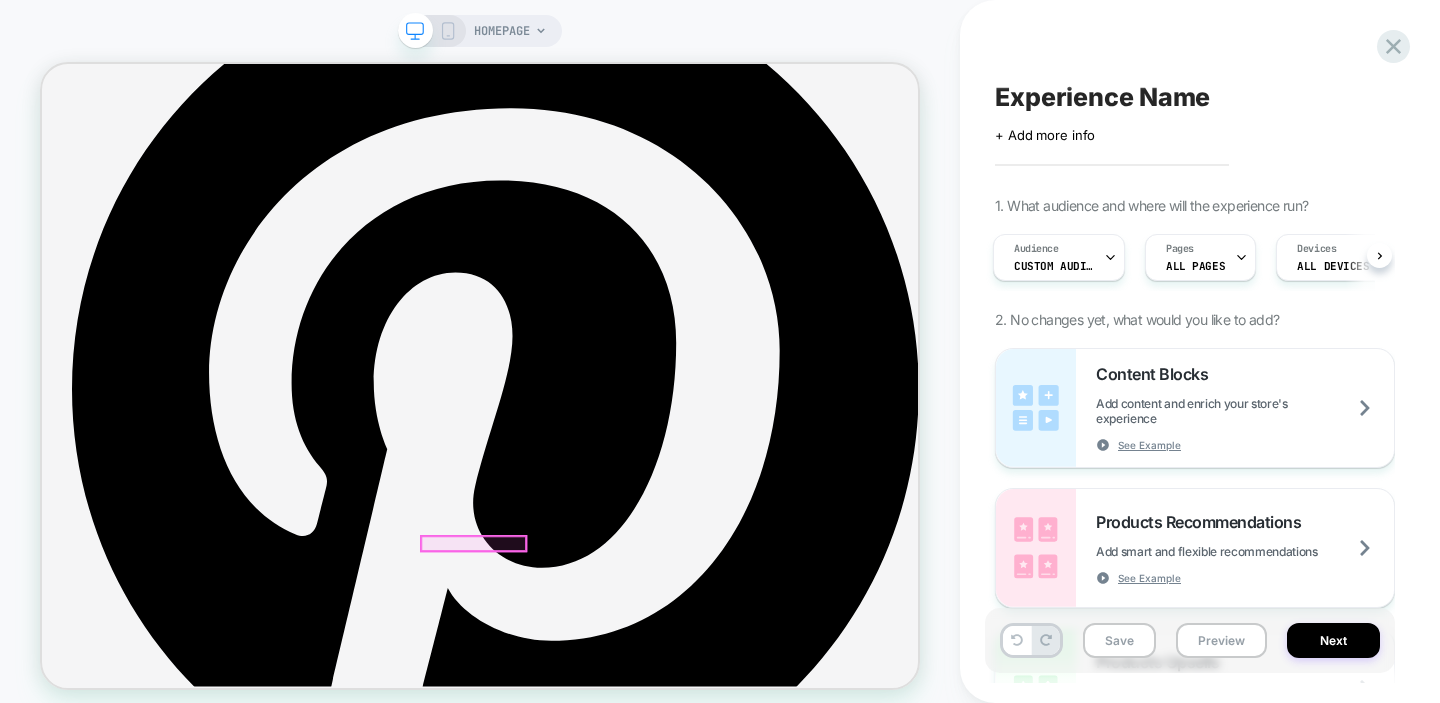 click on "United Kingdom / EN" at bounding box center (647, 40356) 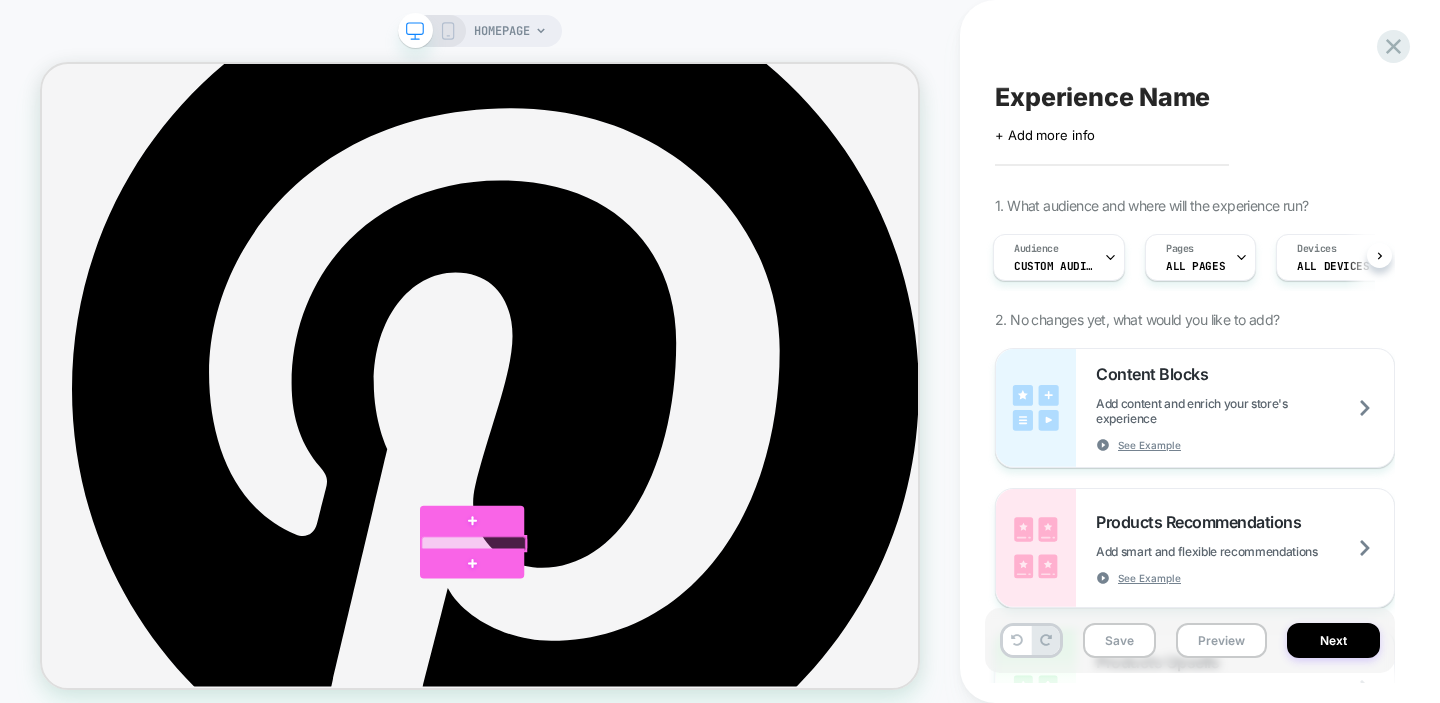 click at bounding box center [617, 703] 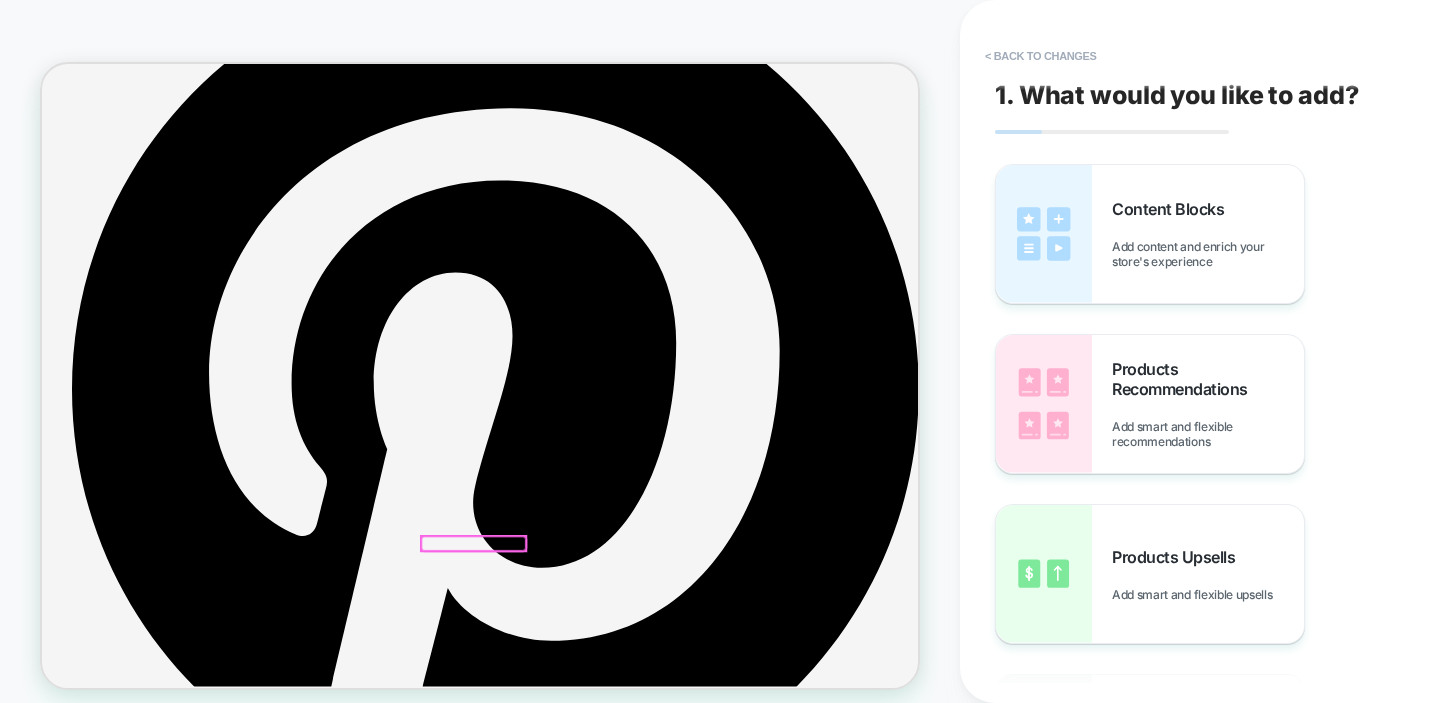 scroll, scrollTop: 3815, scrollLeft: 0, axis: vertical 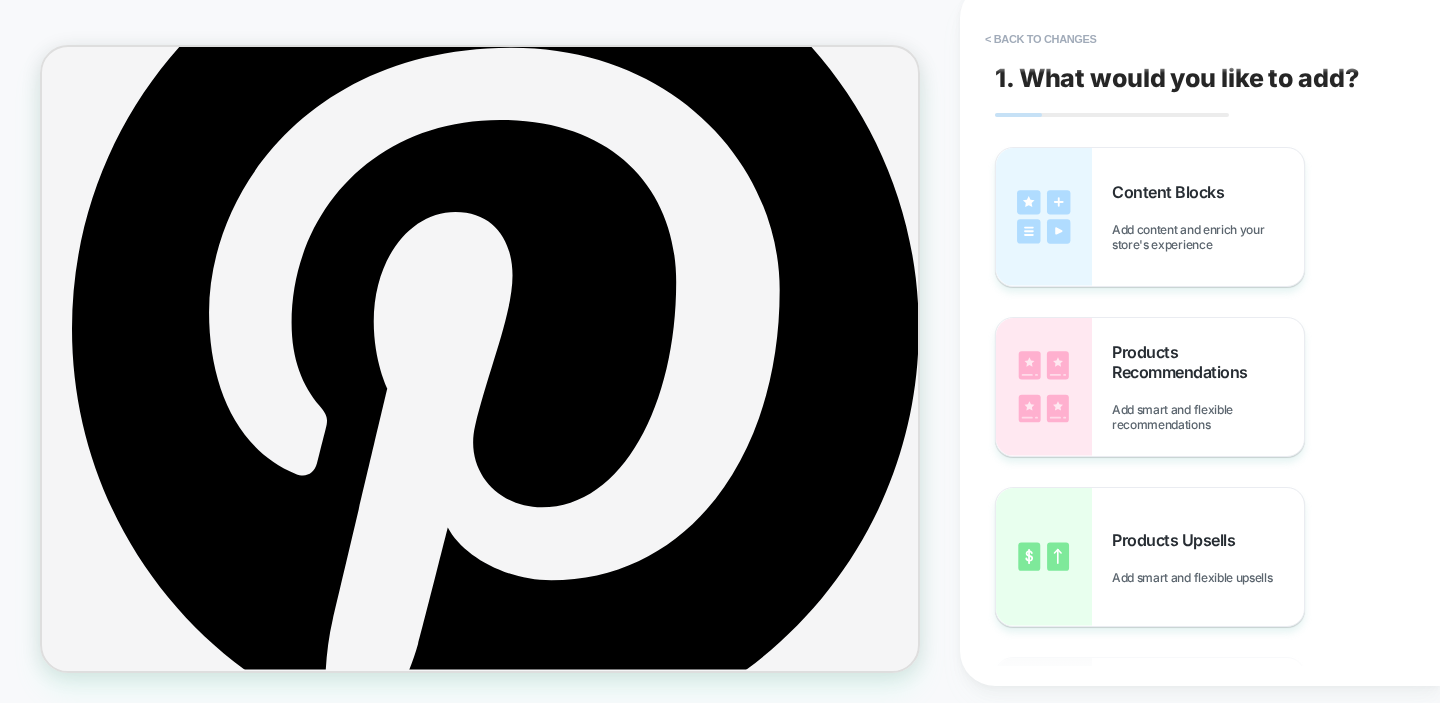 click 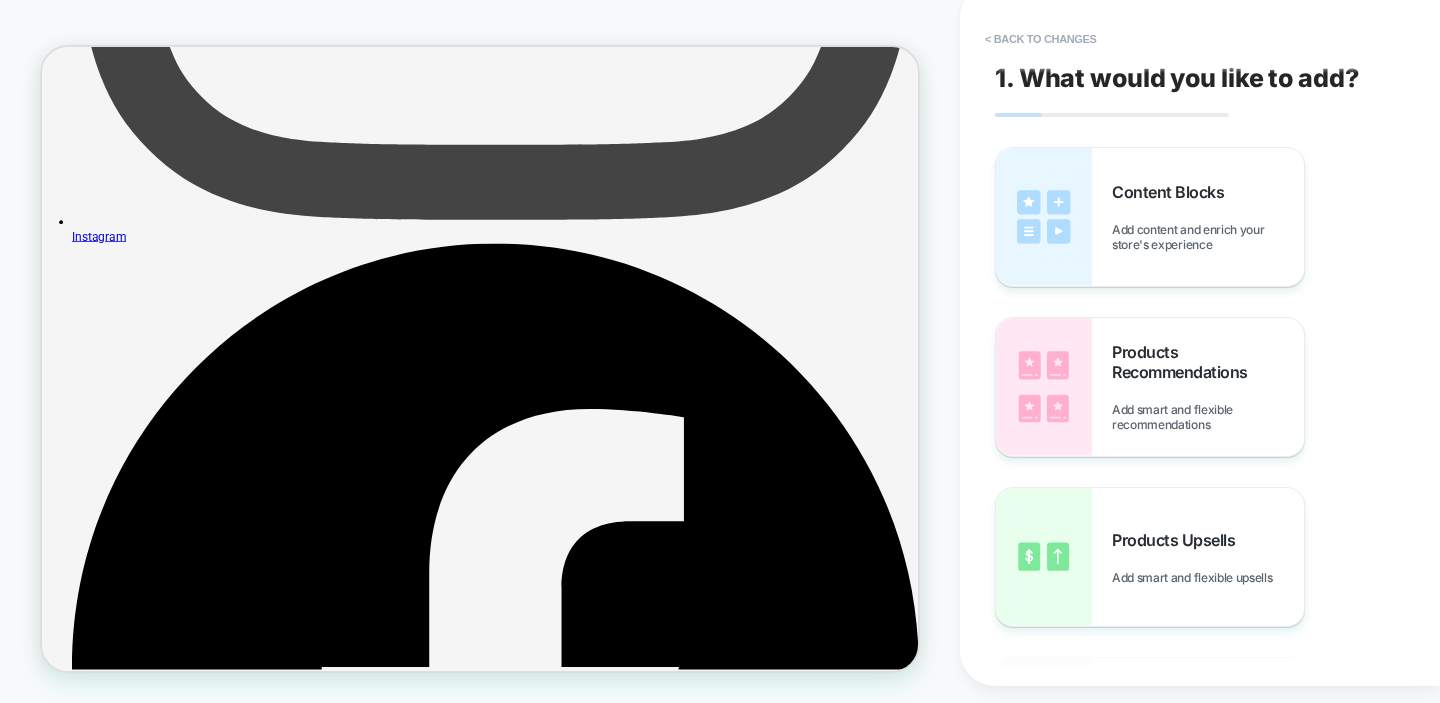 scroll, scrollTop: 3822, scrollLeft: 0, axis: vertical 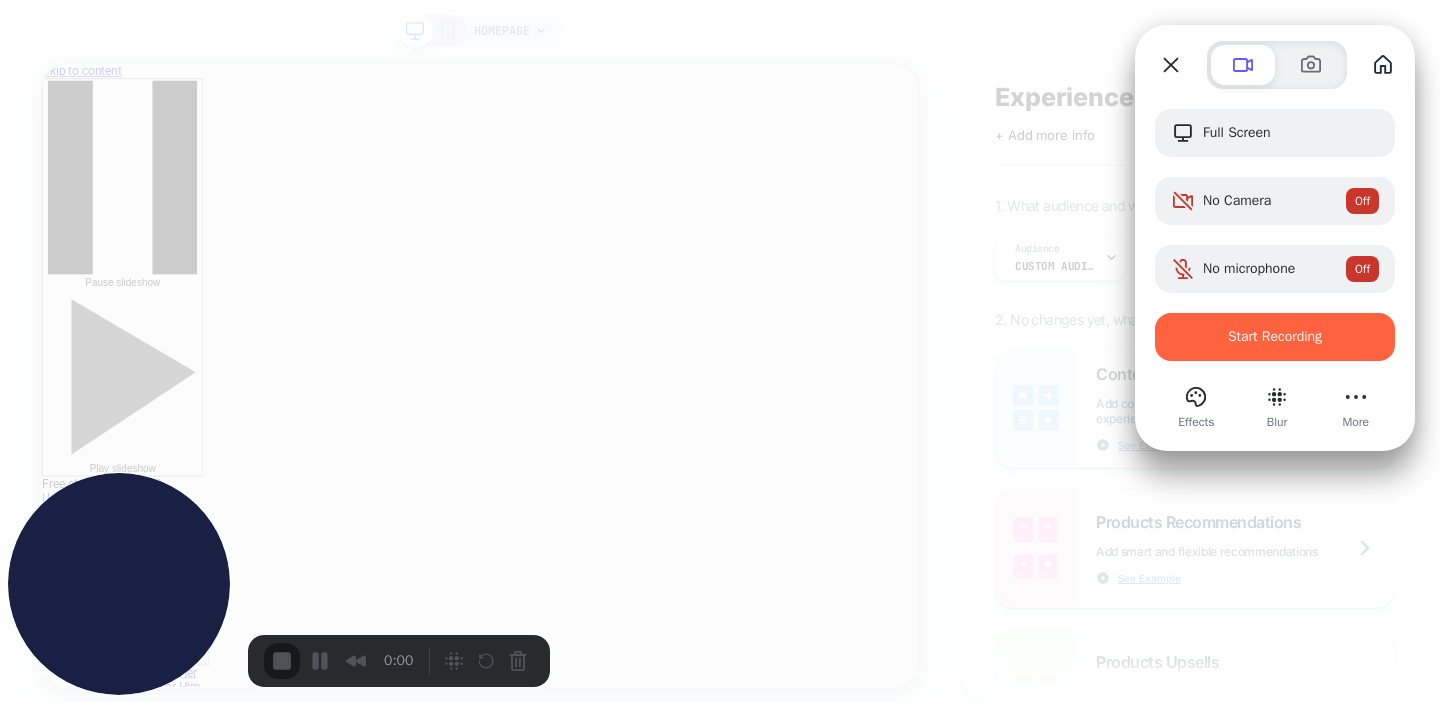 click at bounding box center [720, 351] 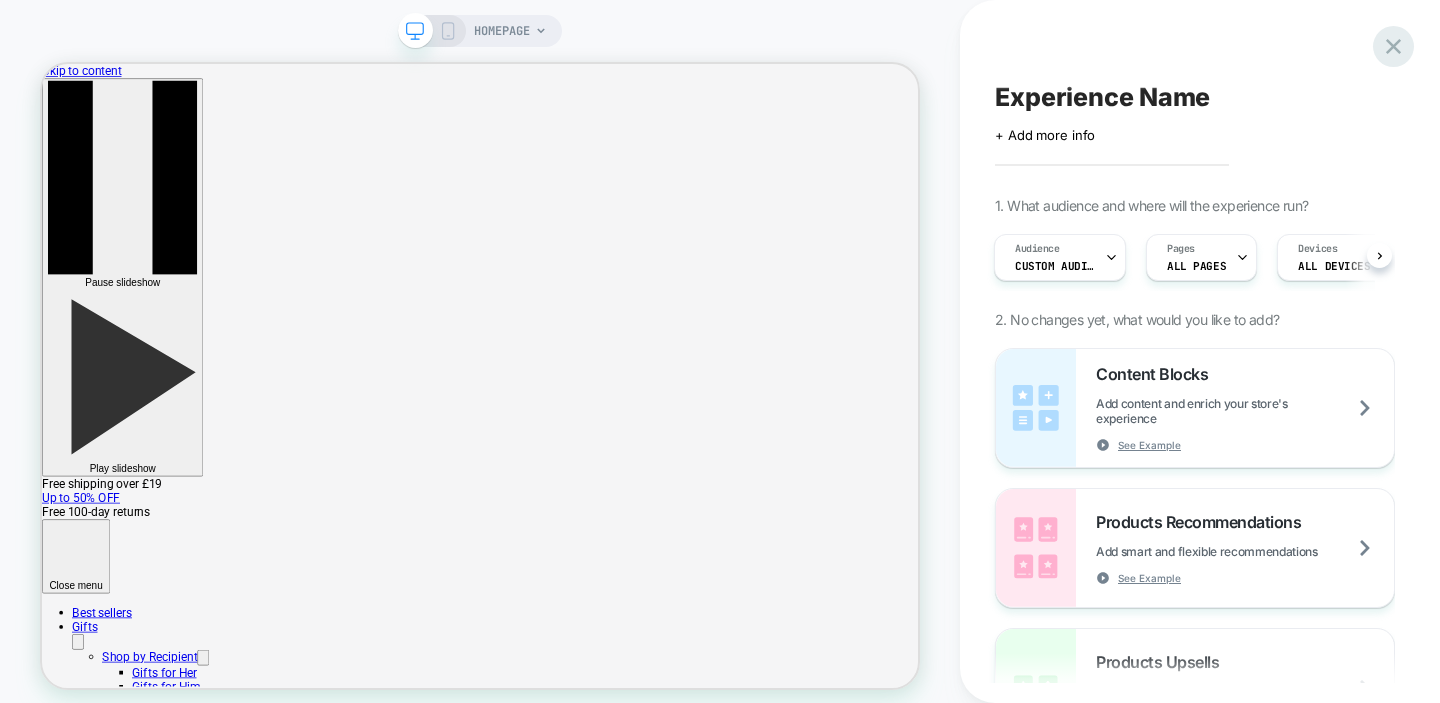 click 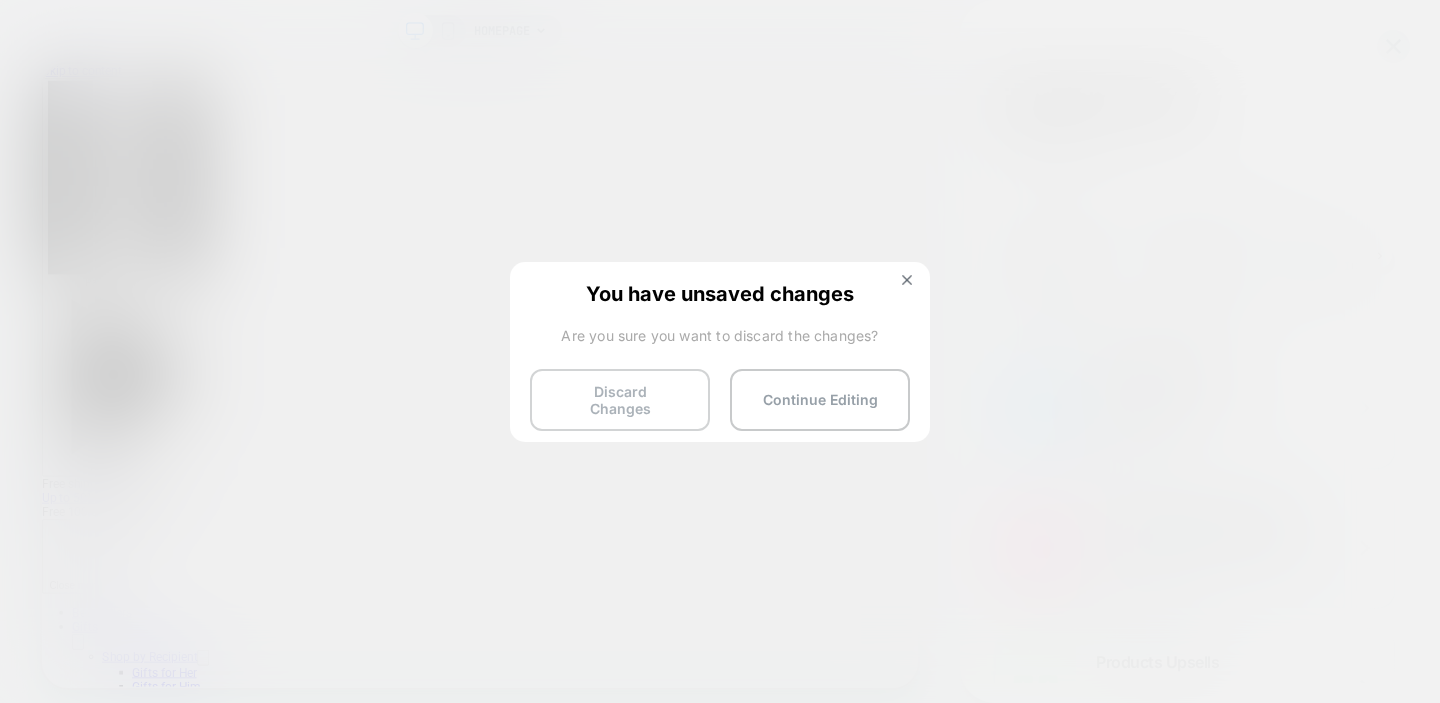 click on "Discard Changes" at bounding box center (620, 400) 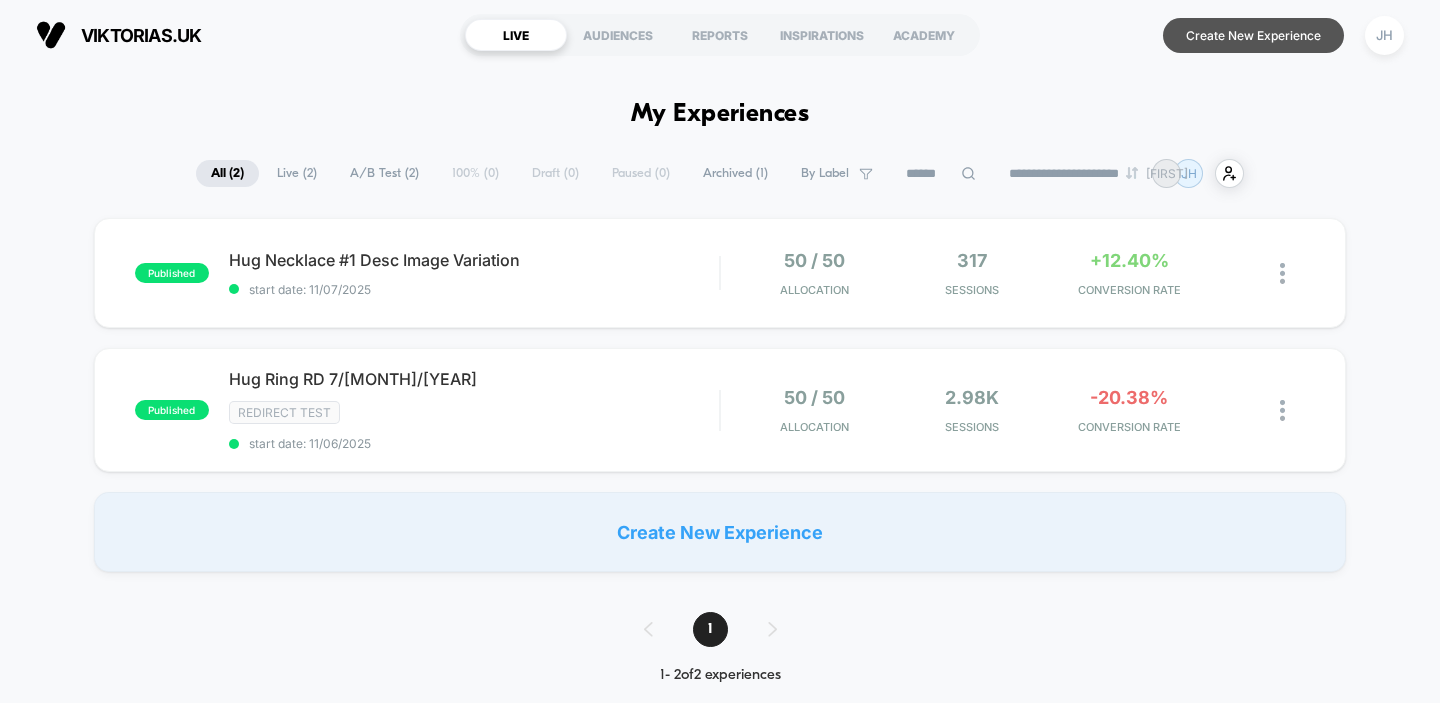 click on "Create New Experience" at bounding box center (1253, 35) 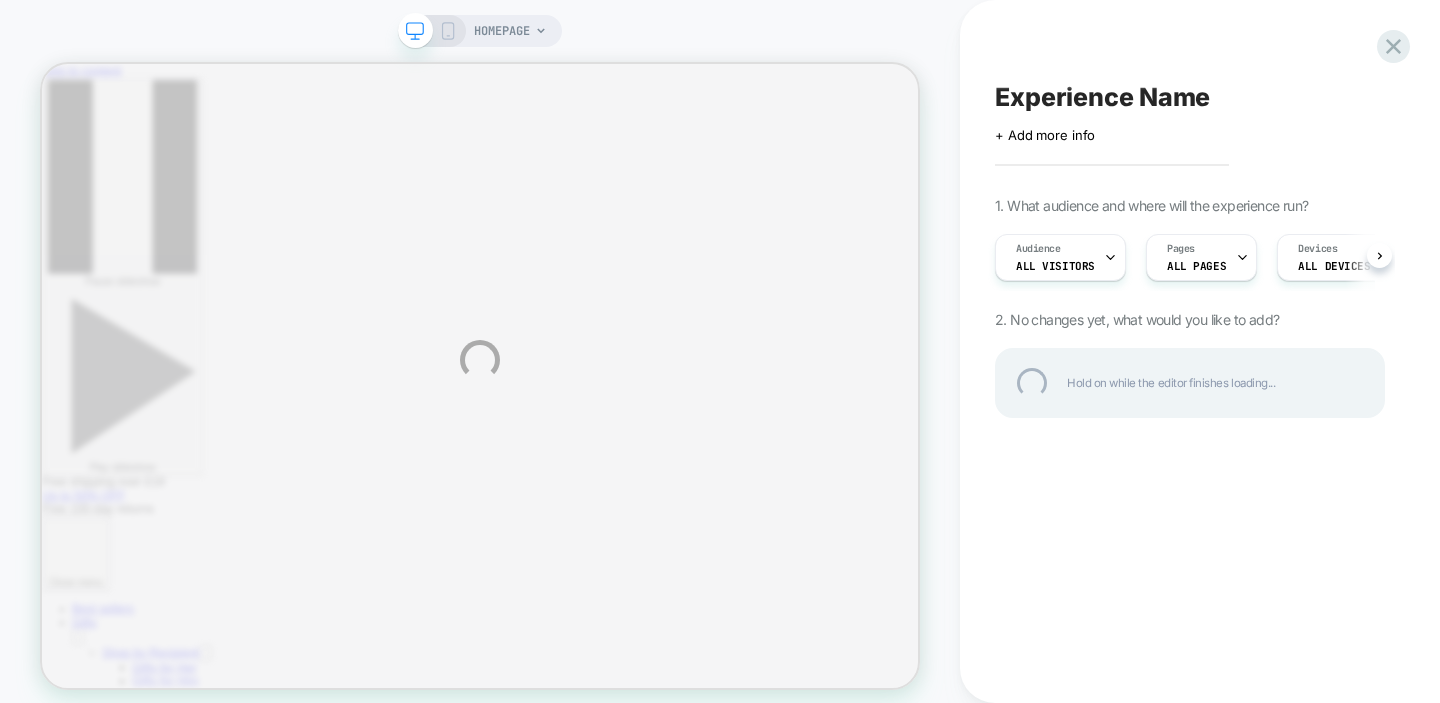 scroll, scrollTop: 0, scrollLeft: 0, axis: both 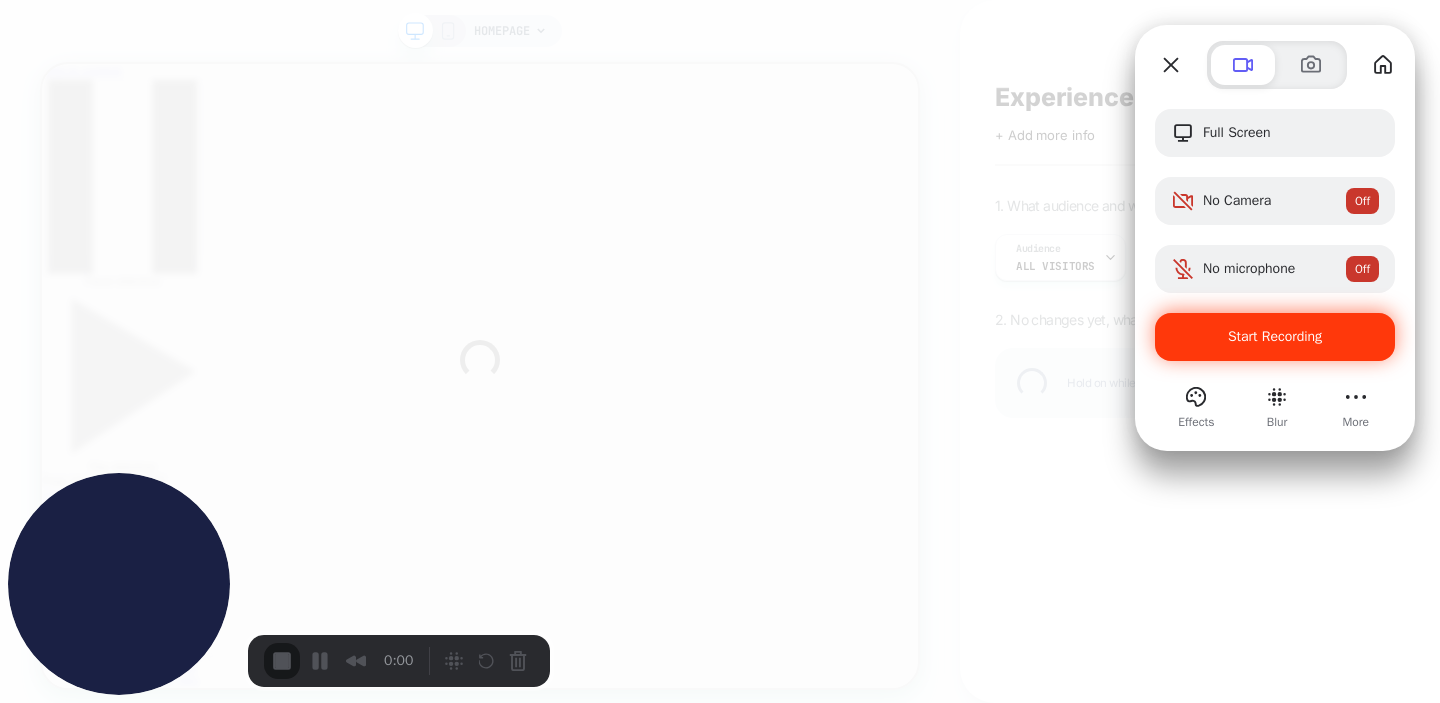 click on "Start Recording" at bounding box center [1275, 337] 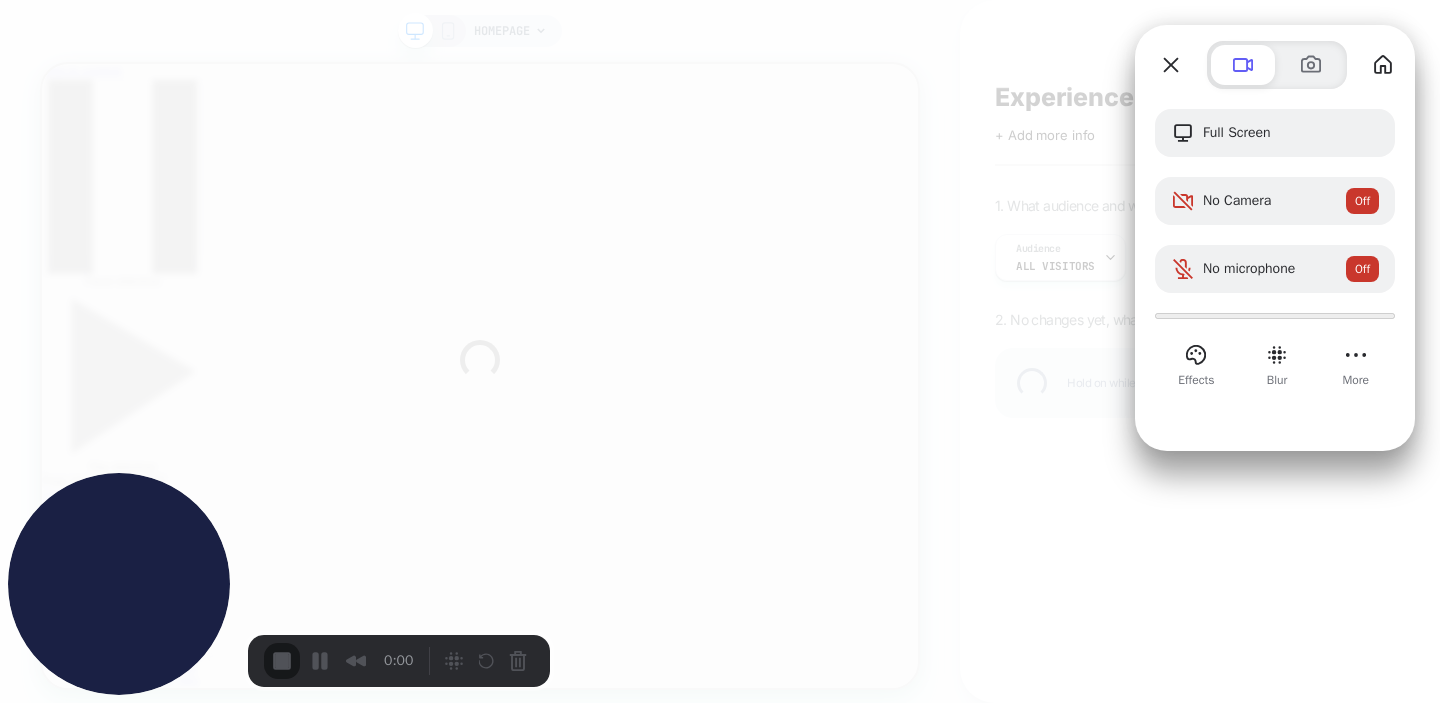 click on "Yes, proceed" at bounding box center [387, 1596] 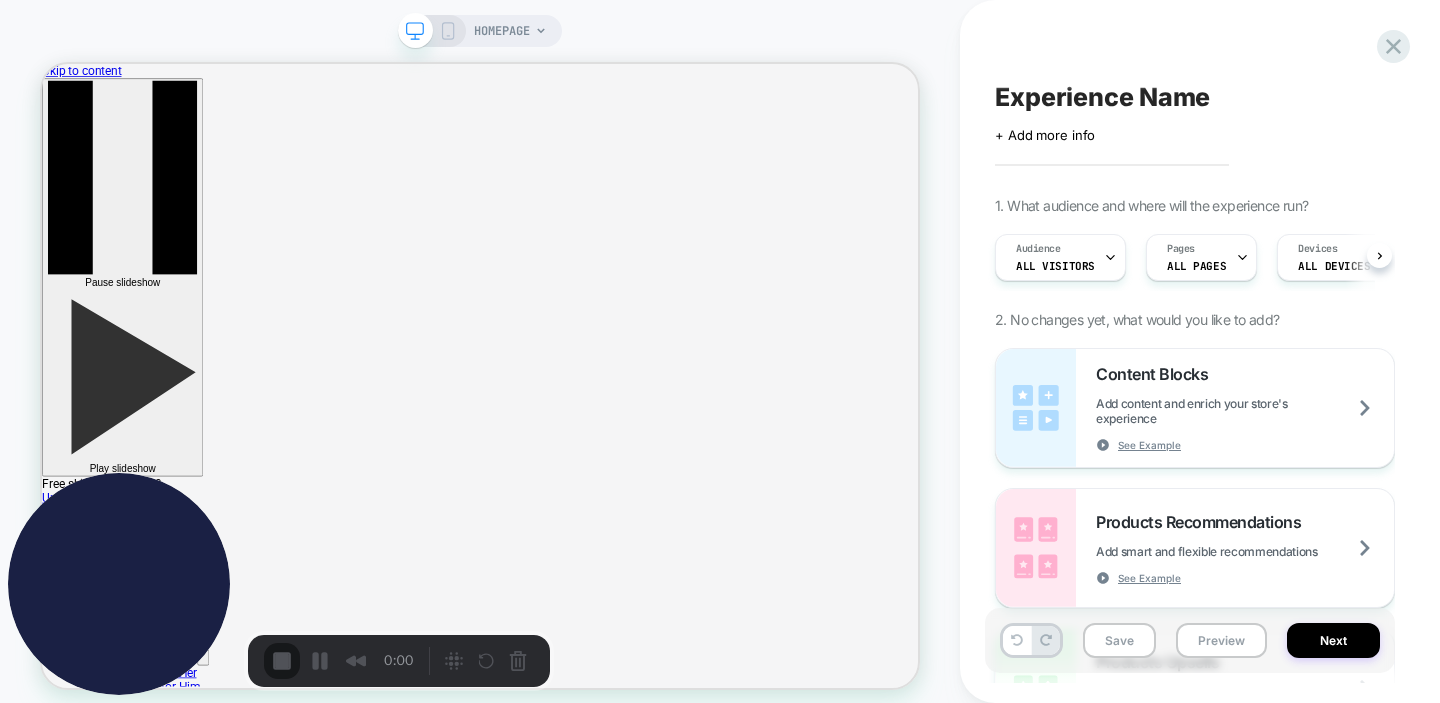 scroll, scrollTop: 0, scrollLeft: 1, axis: horizontal 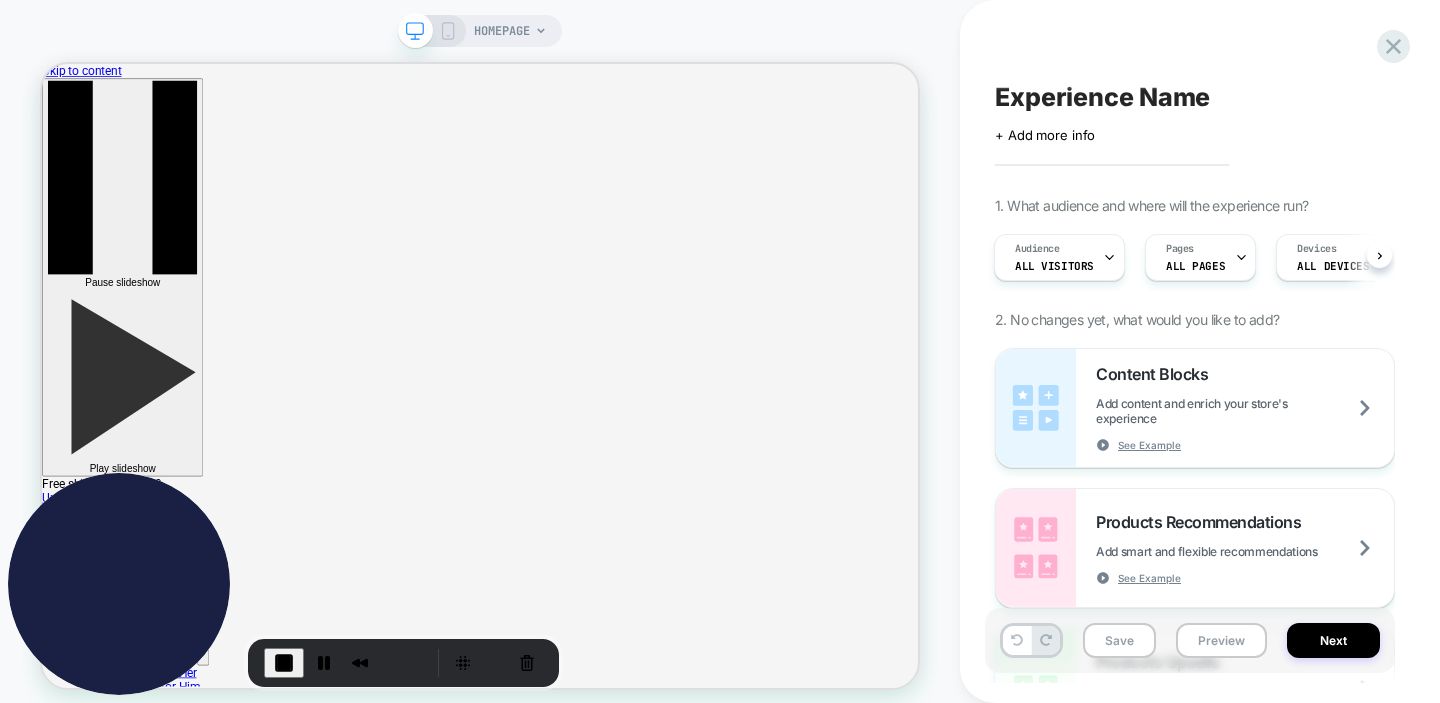 click 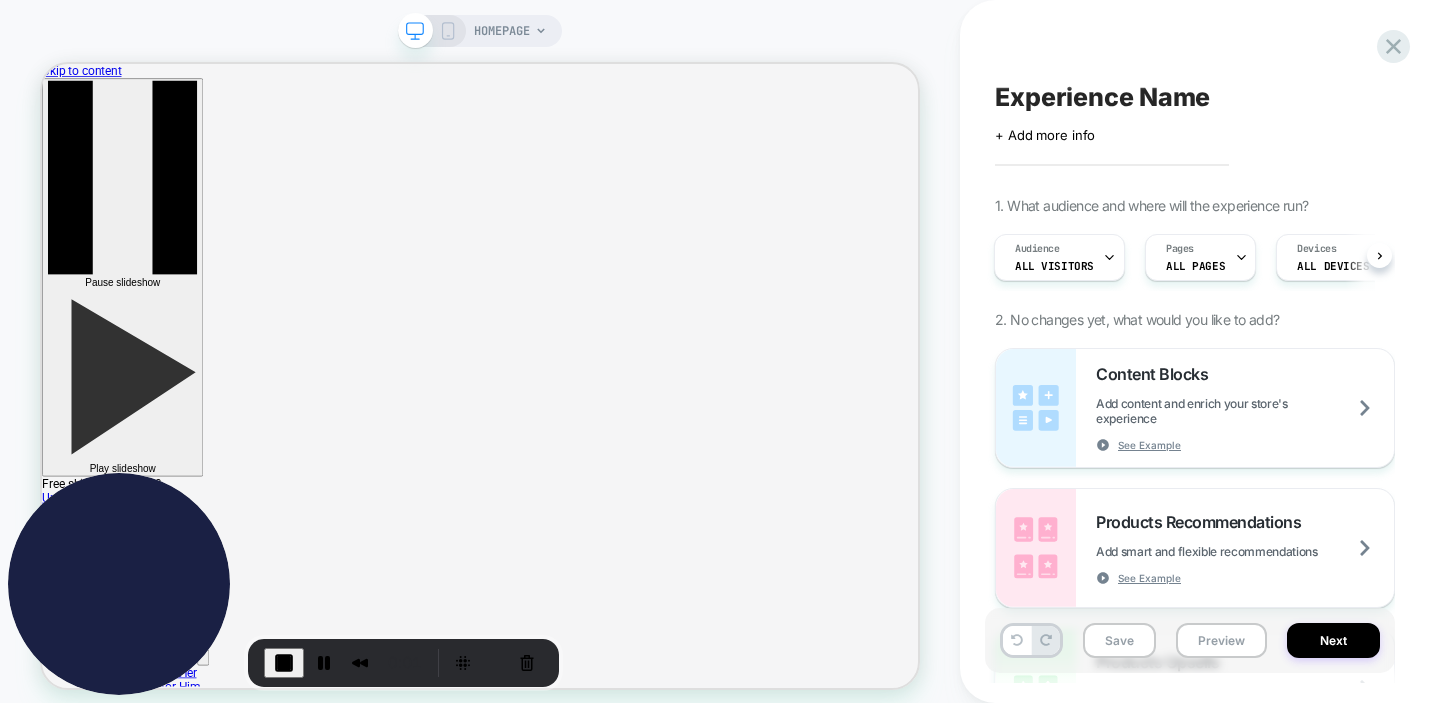 select on "**********" 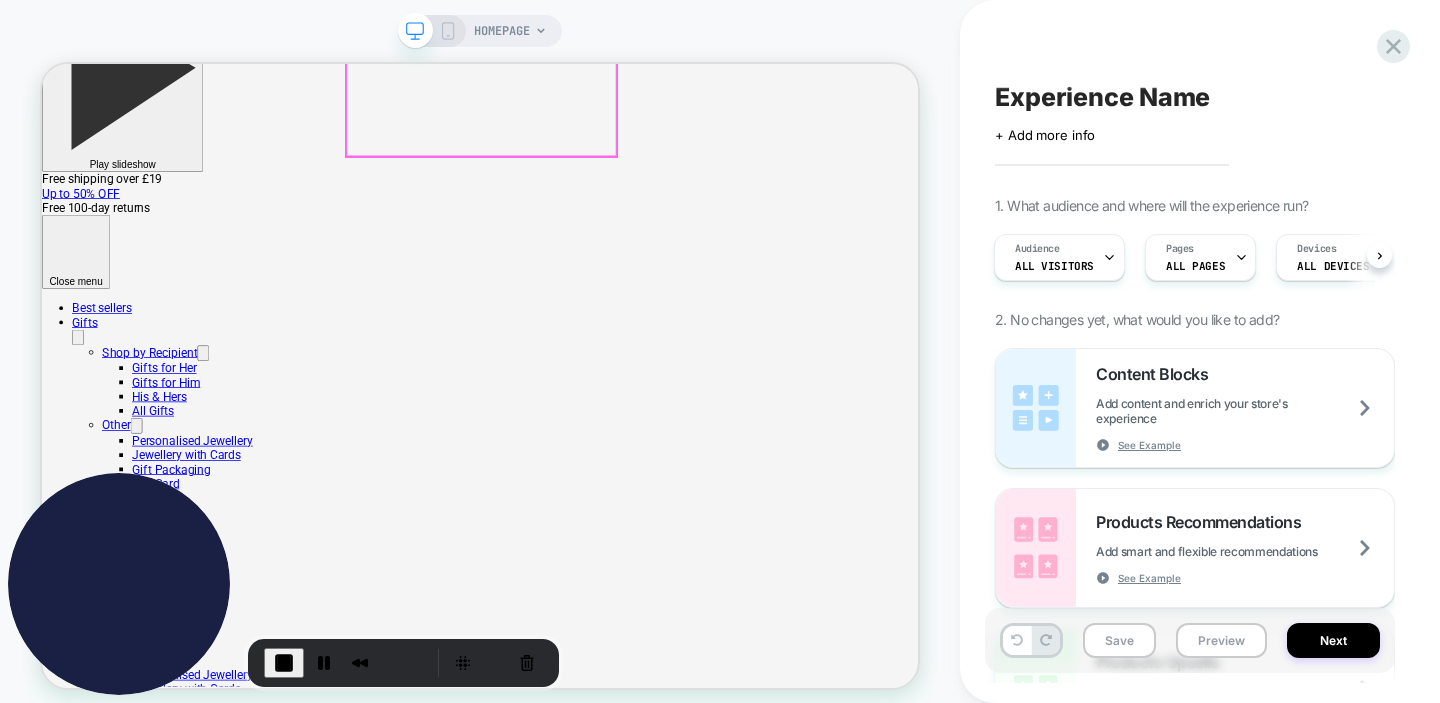scroll, scrollTop: 611, scrollLeft: 0, axis: vertical 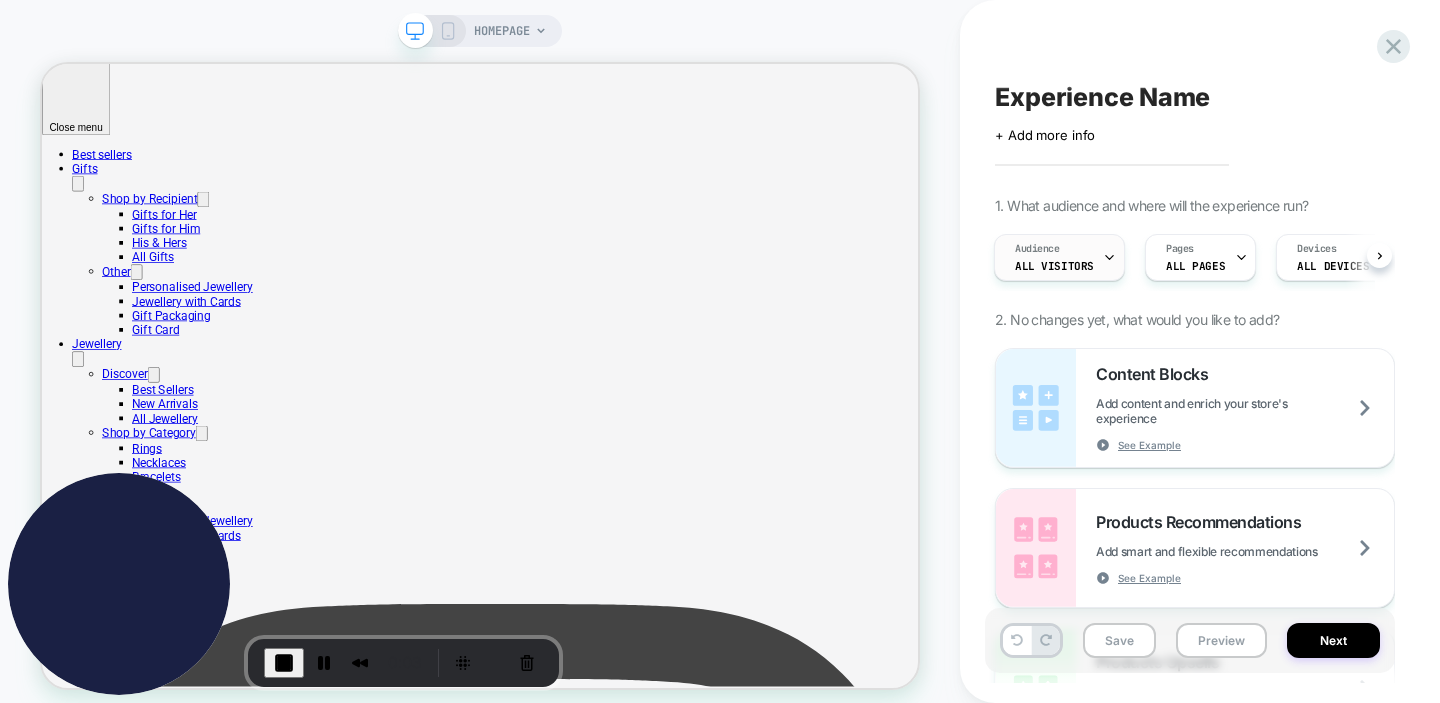 select on "**********" 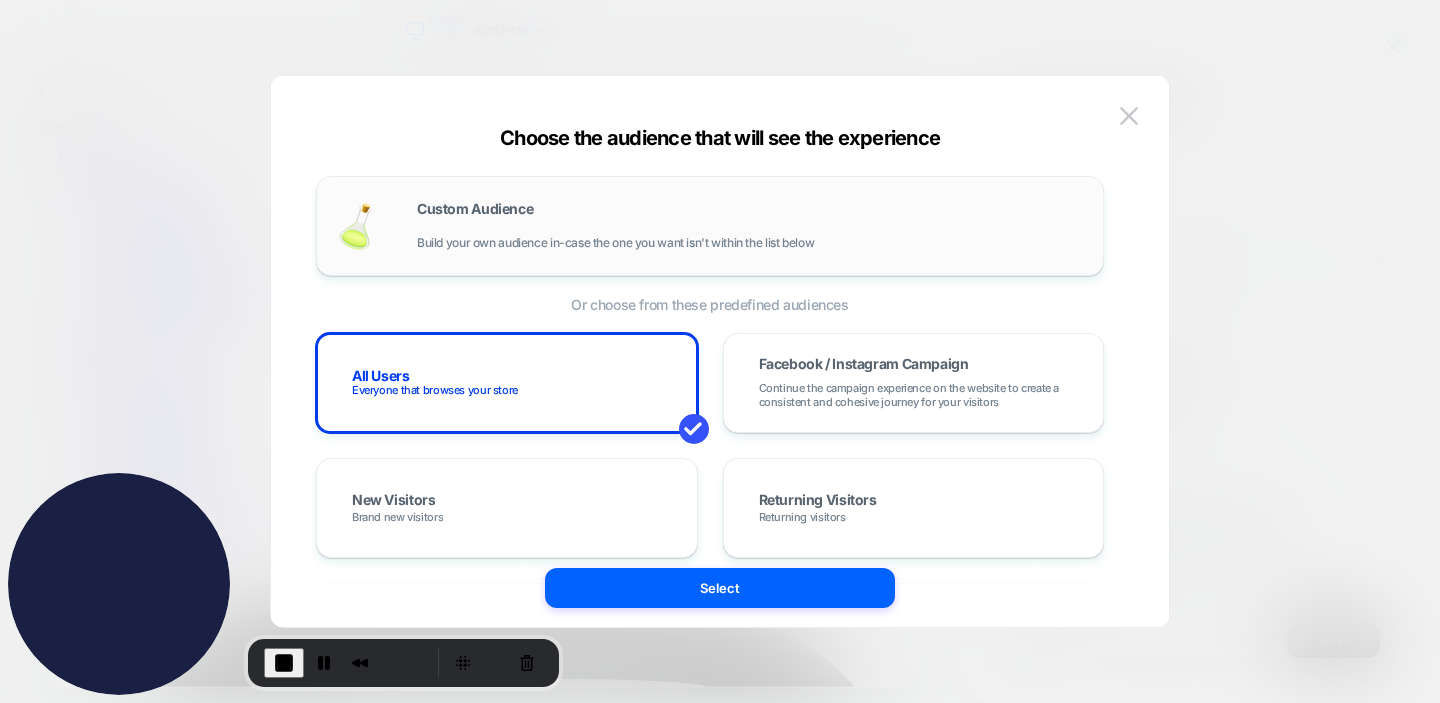 click on "Custom Audience Build your own audience in-case the one you want isn't within the list below" at bounding box center (750, 226) 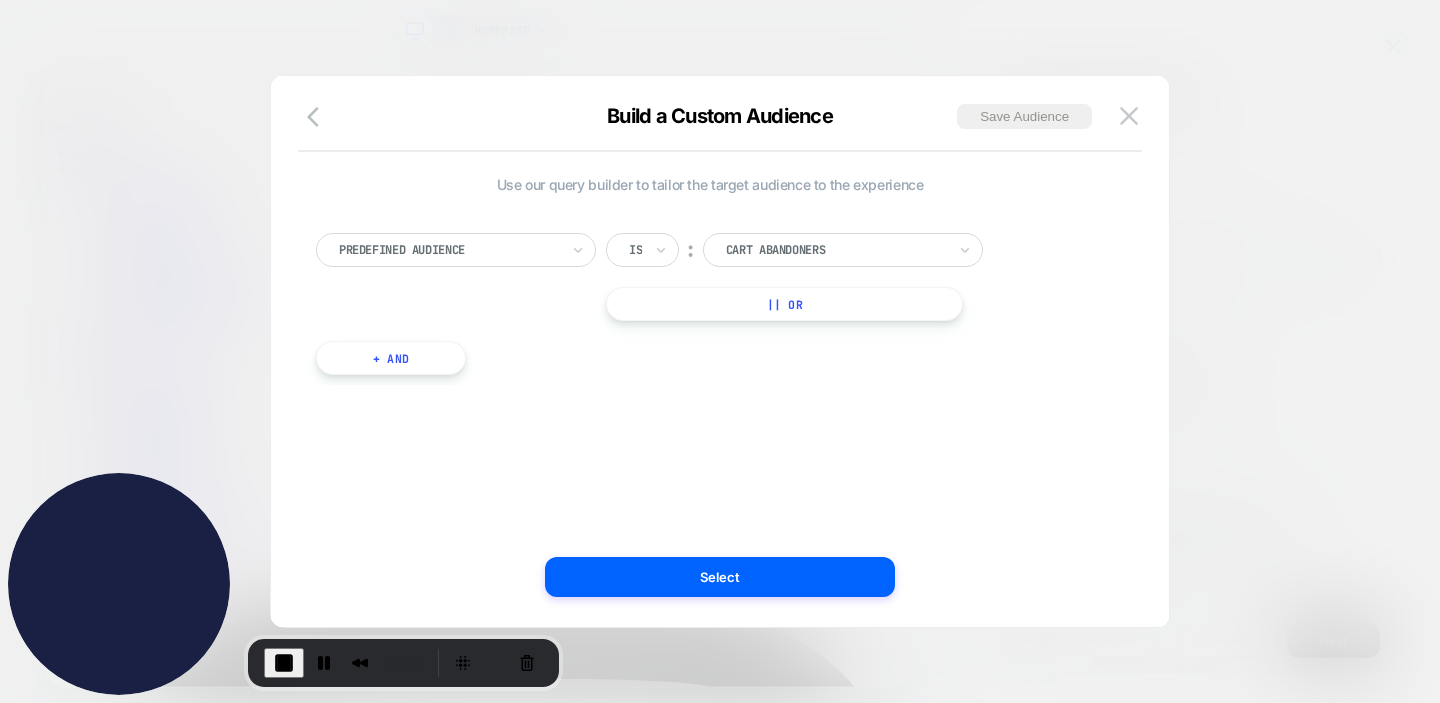 click at bounding box center (449, 250) 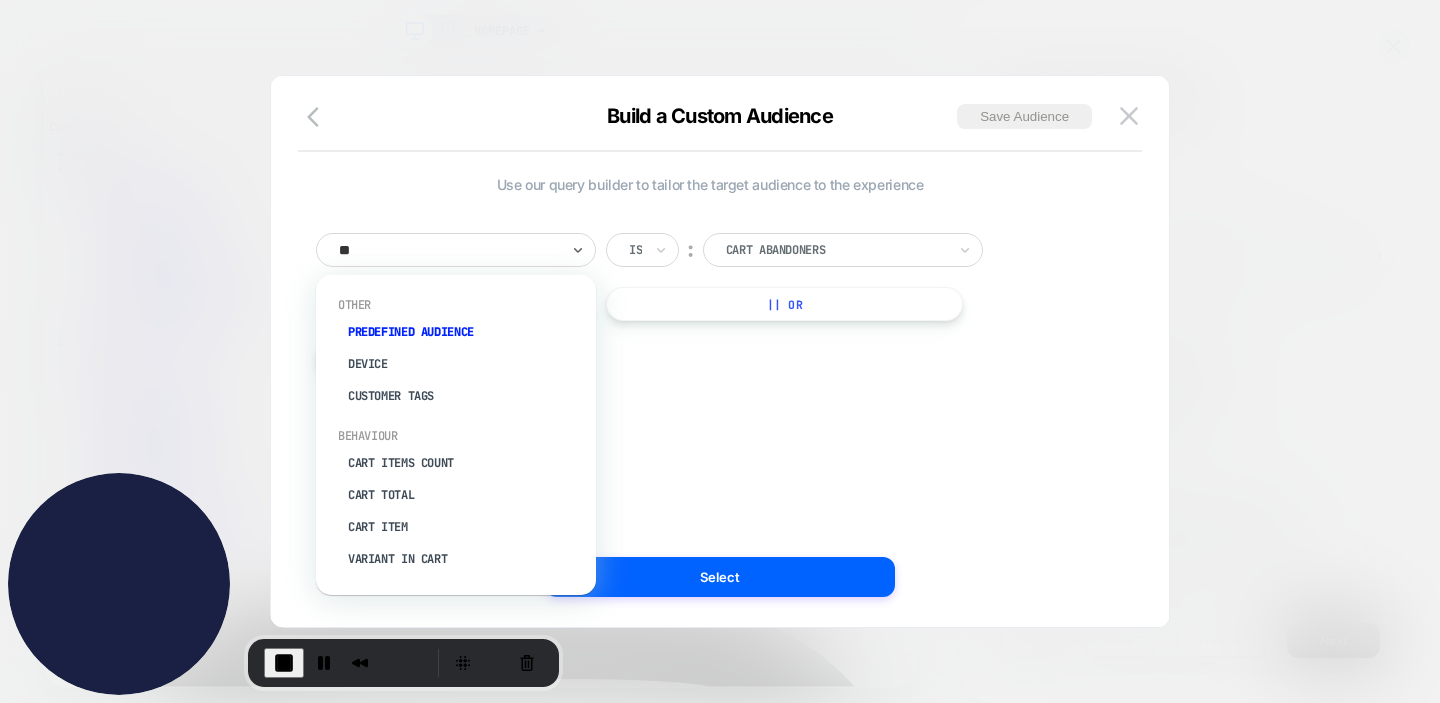 type on "***" 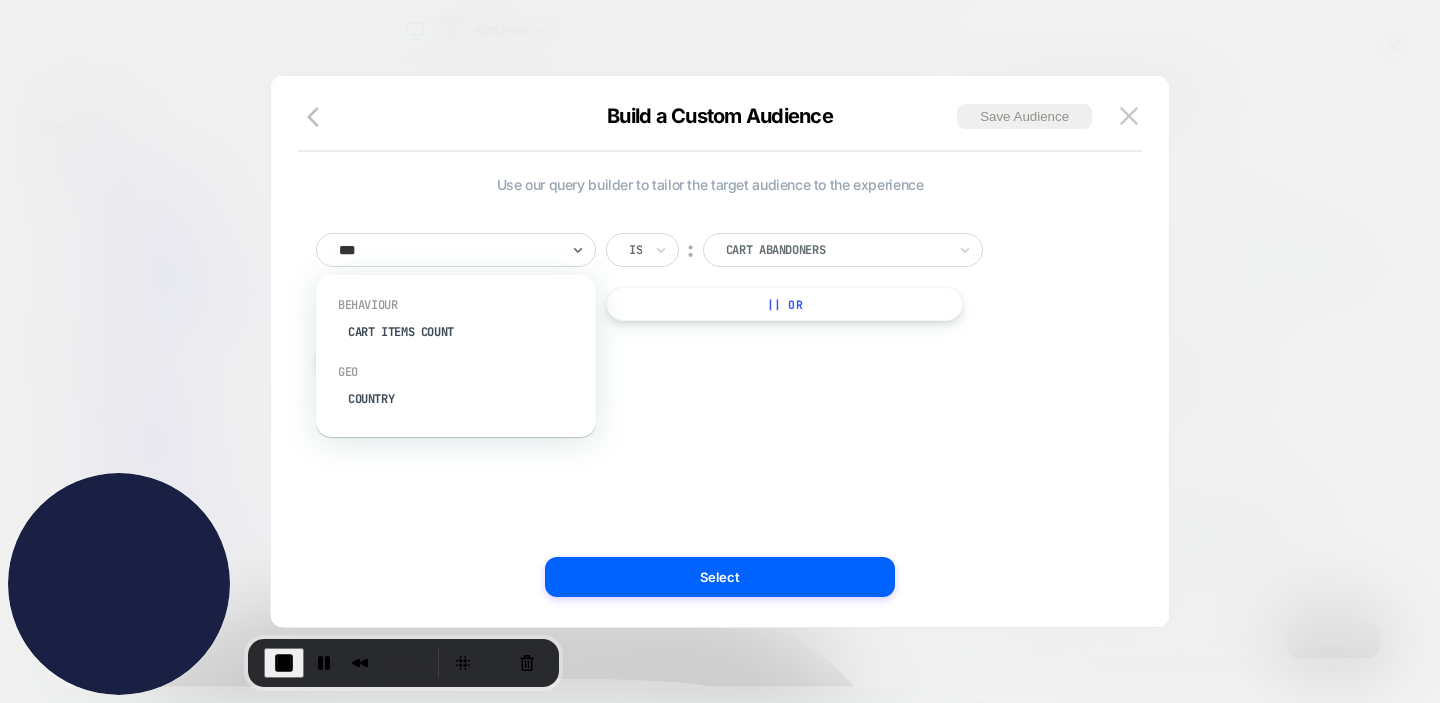 select on "**********" 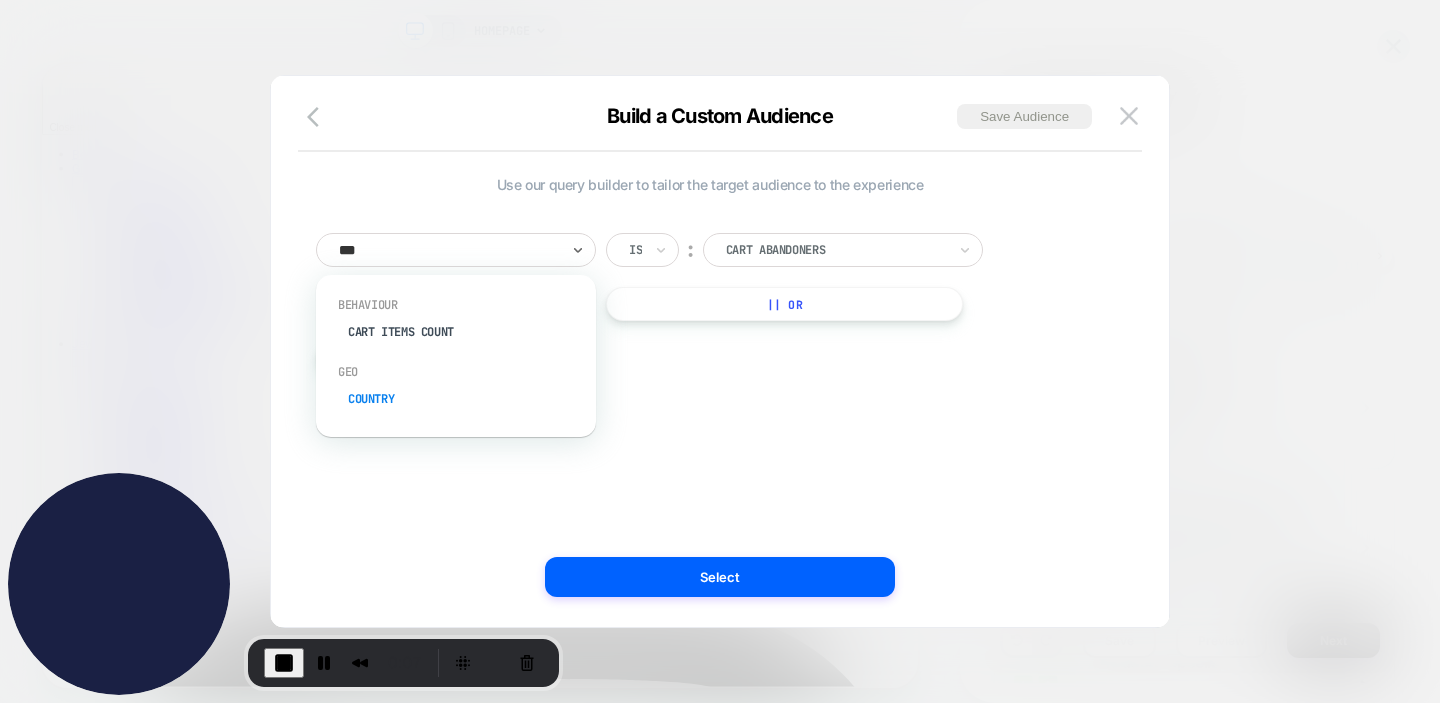 click on "Country" at bounding box center (466, 399) 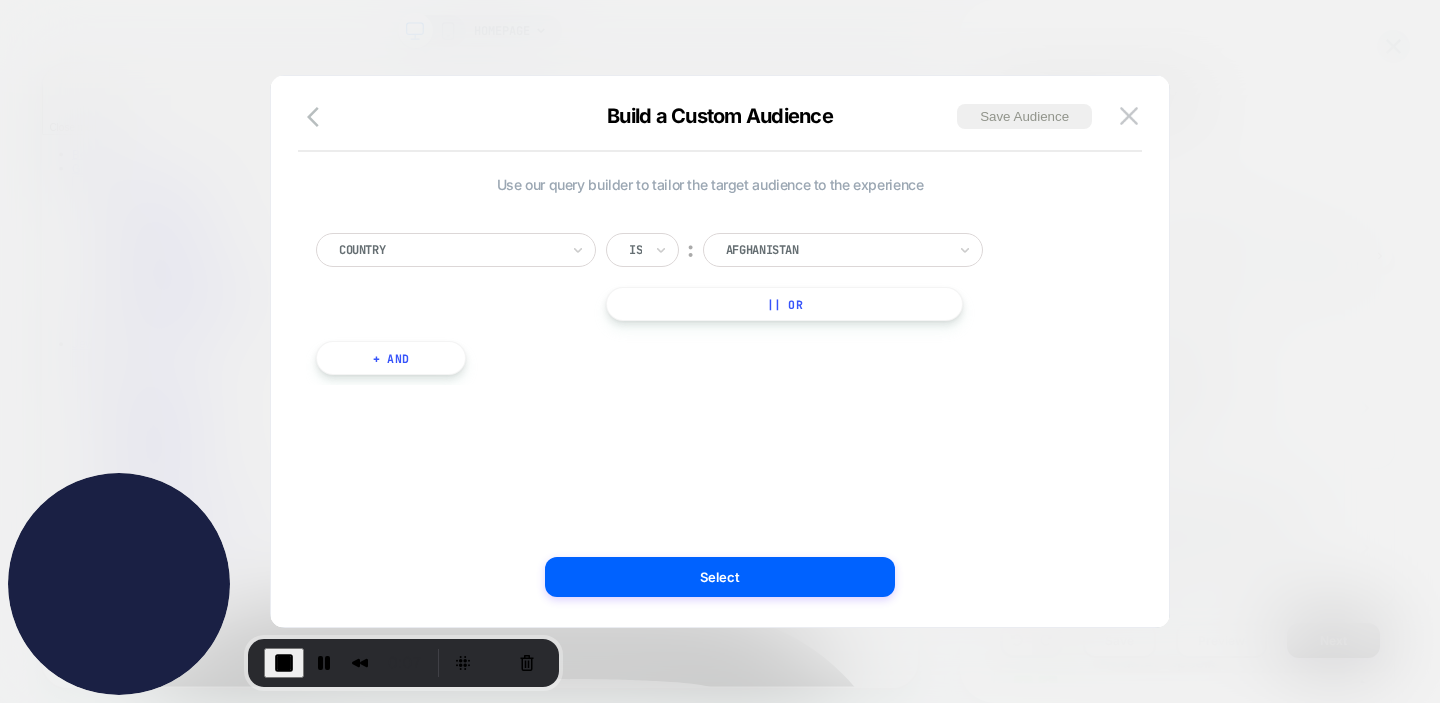 click on "Afghanistan" at bounding box center (843, 250) 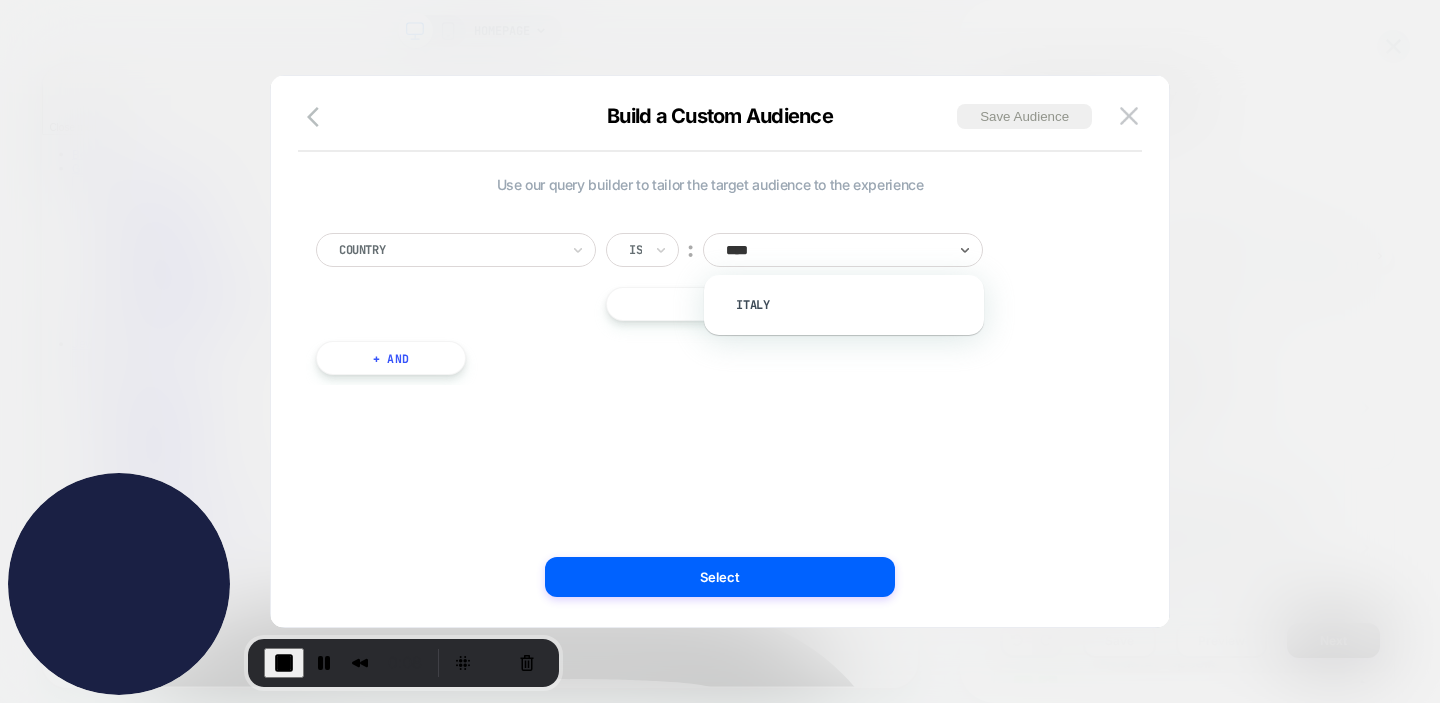 type on "*****" 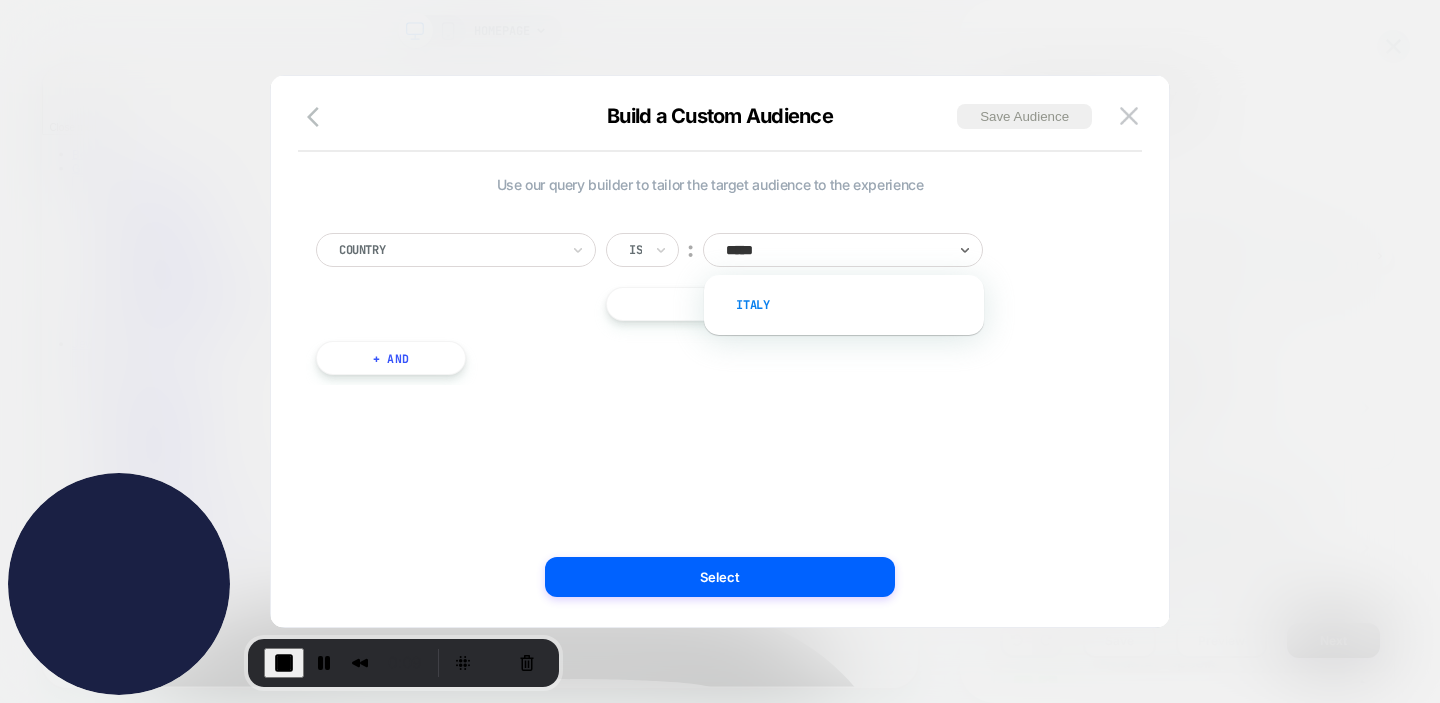 click on "Italy" at bounding box center [854, 305] 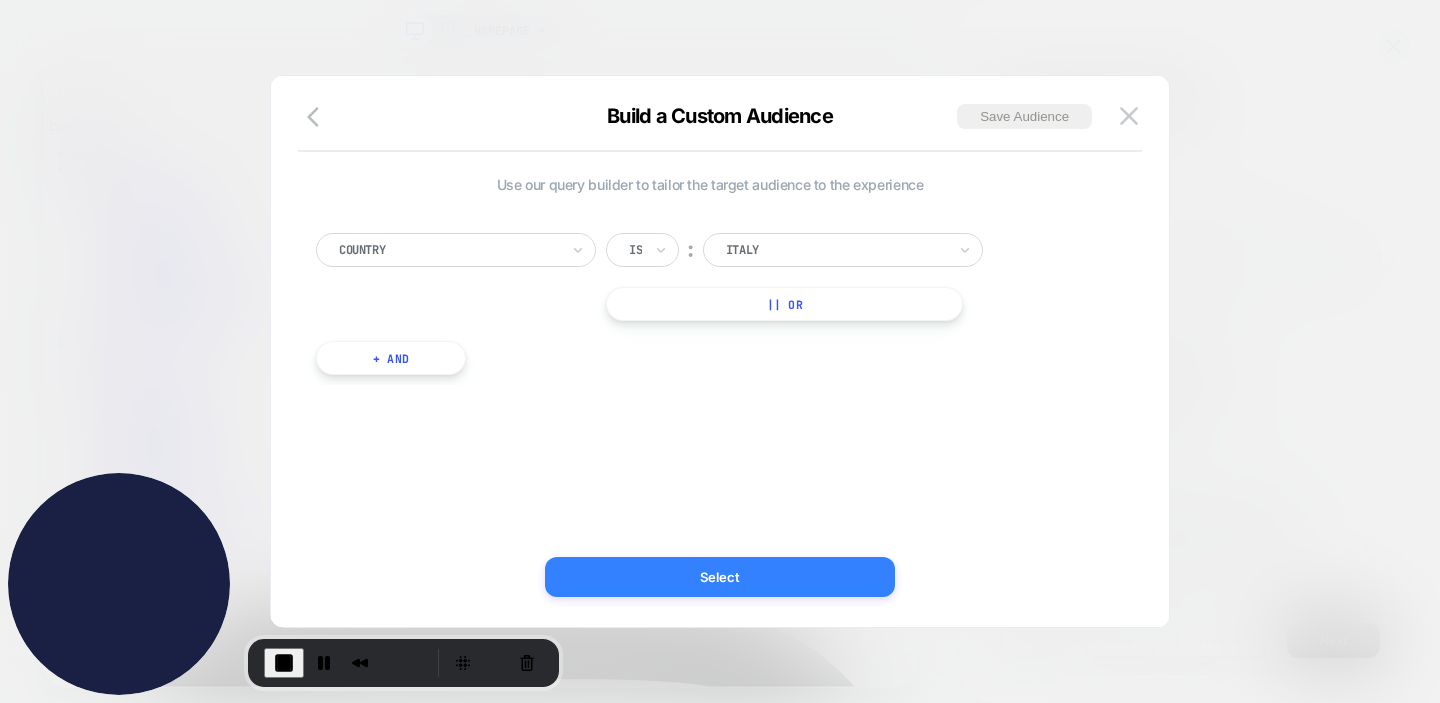 click on "Select" at bounding box center [720, 577] 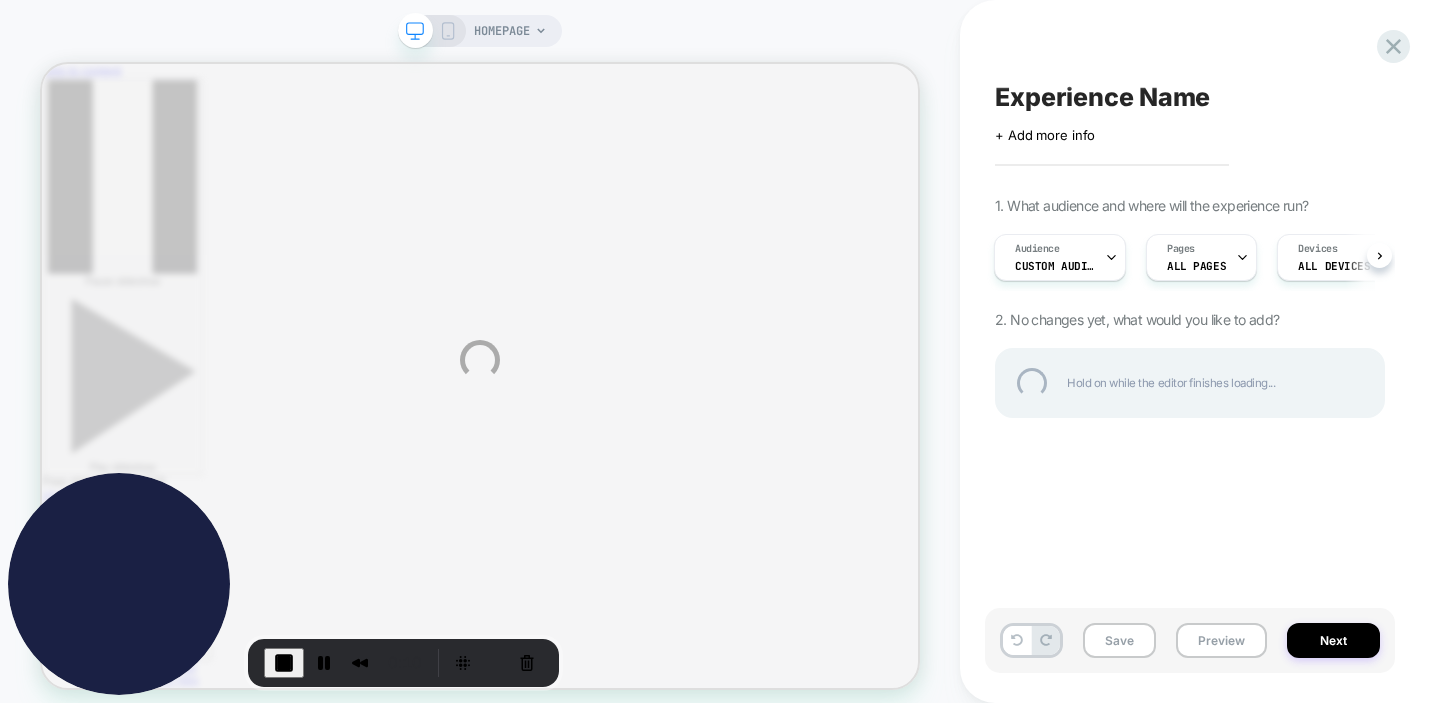 scroll, scrollTop: 611, scrollLeft: 0, axis: vertical 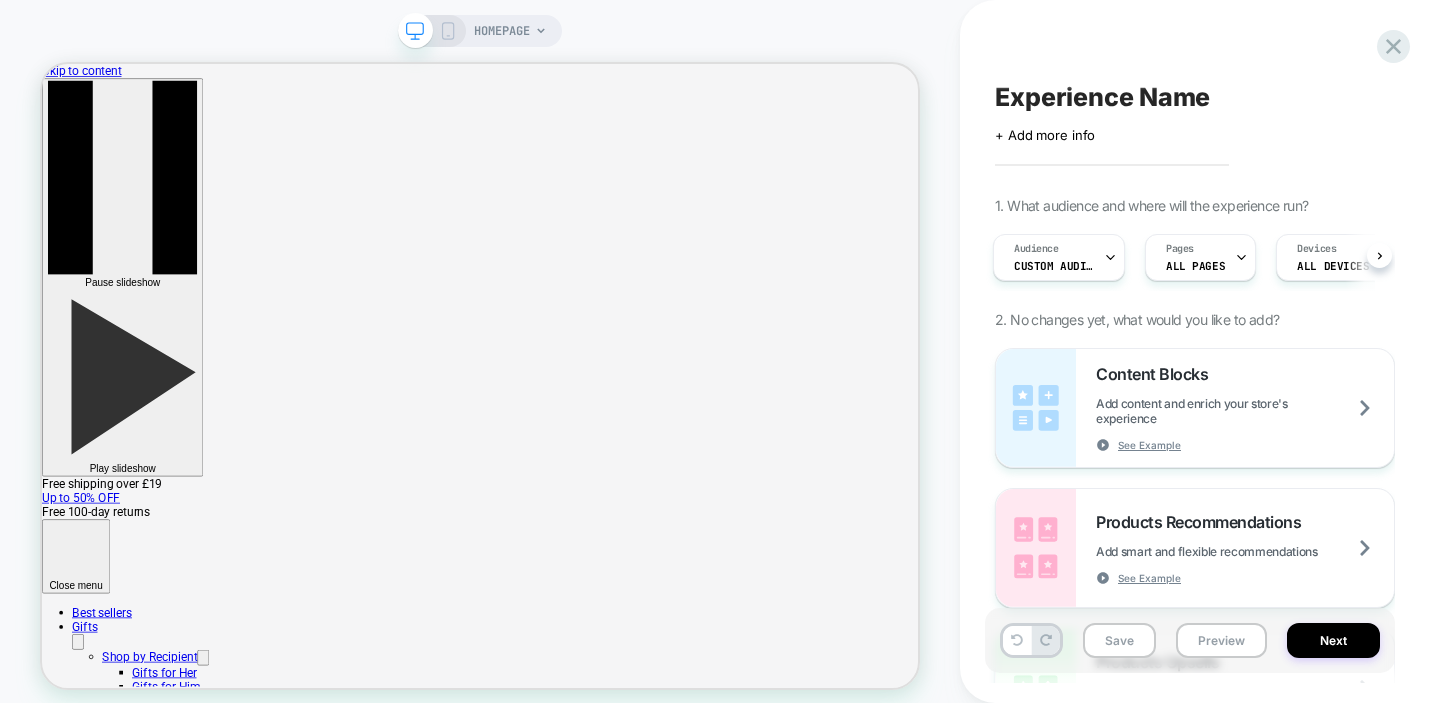 click on "HOMEPAGE" at bounding box center [502, 31] 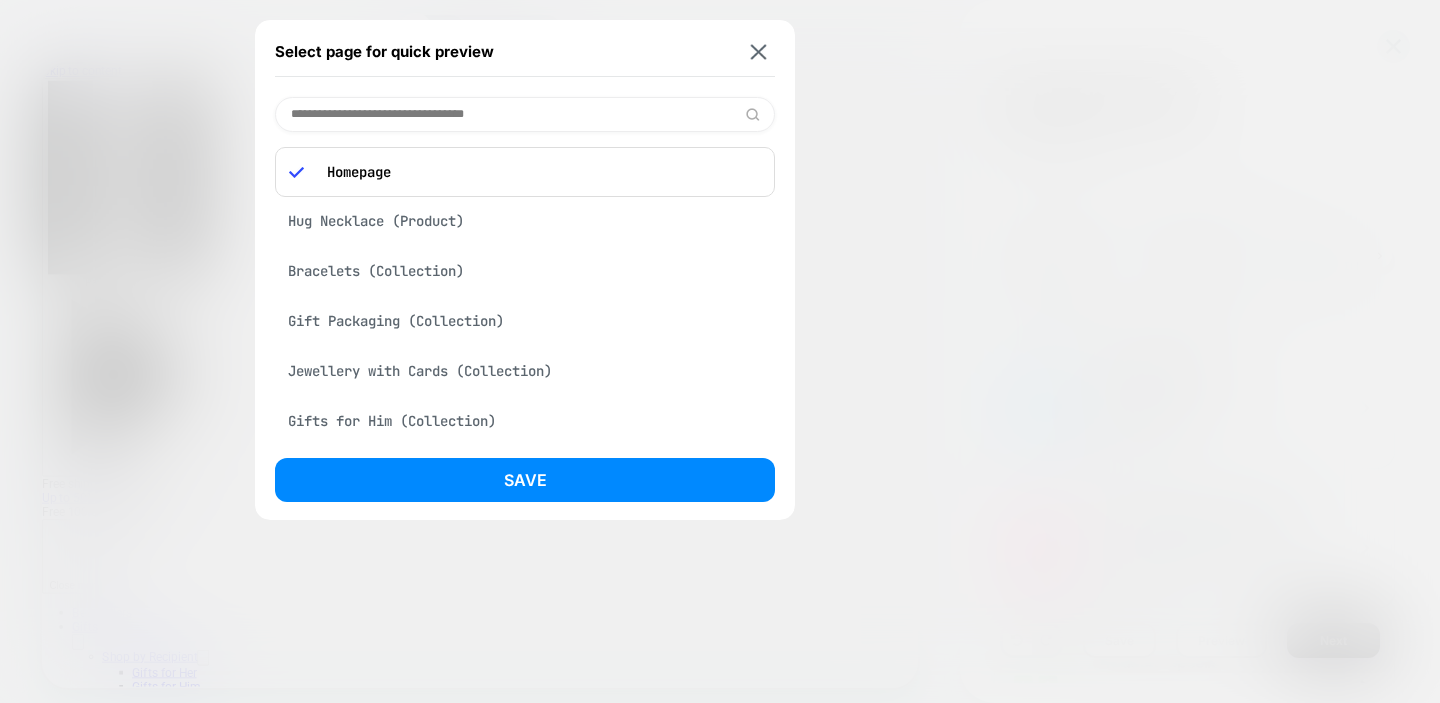 click on "Hug Necklace (Product)" at bounding box center (525, 221) 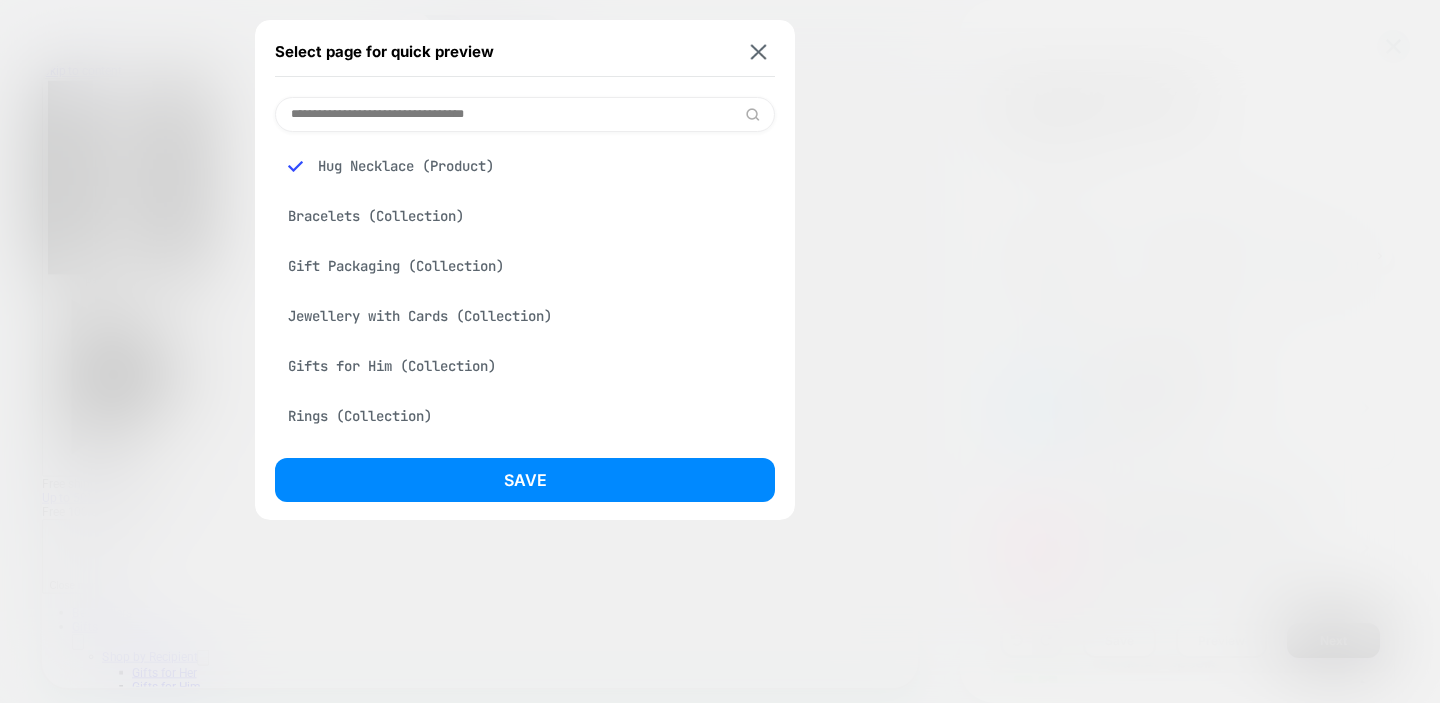 click at bounding box center [525, 114] 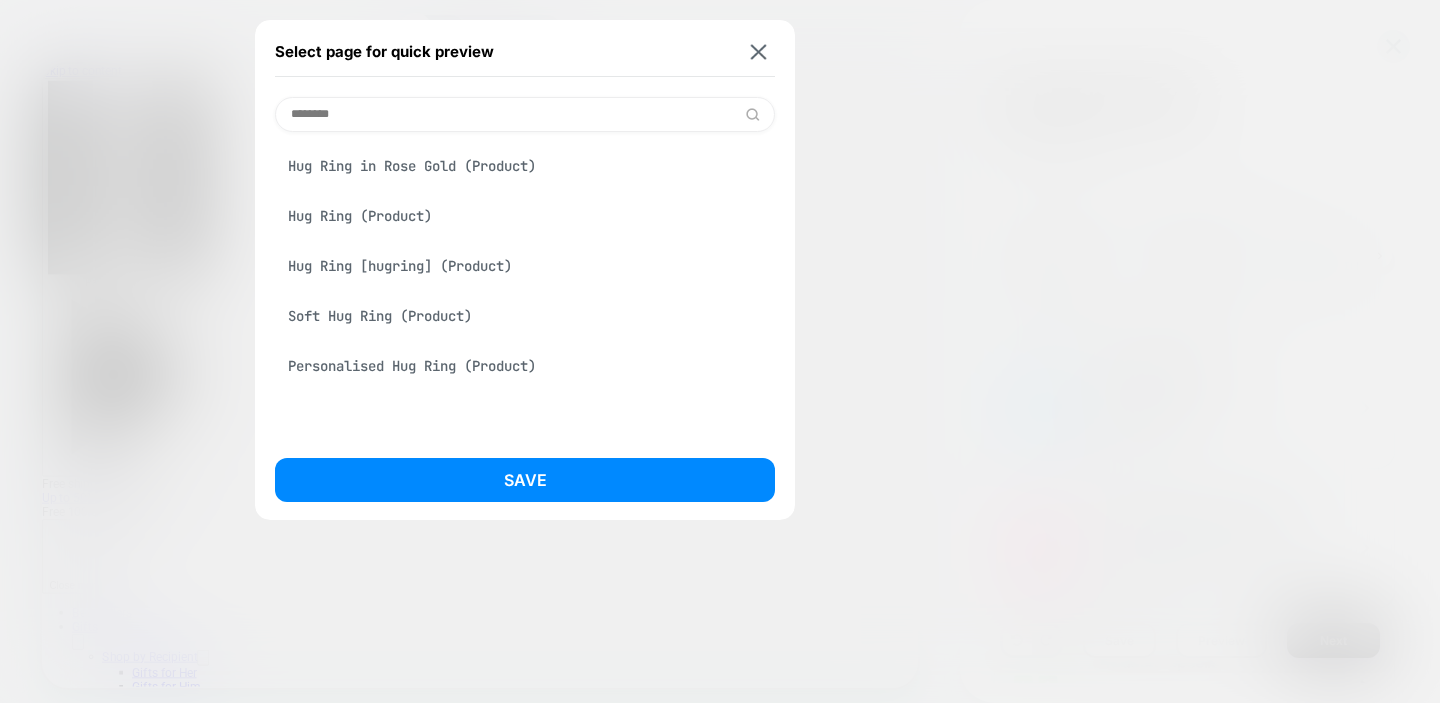 type on "********" 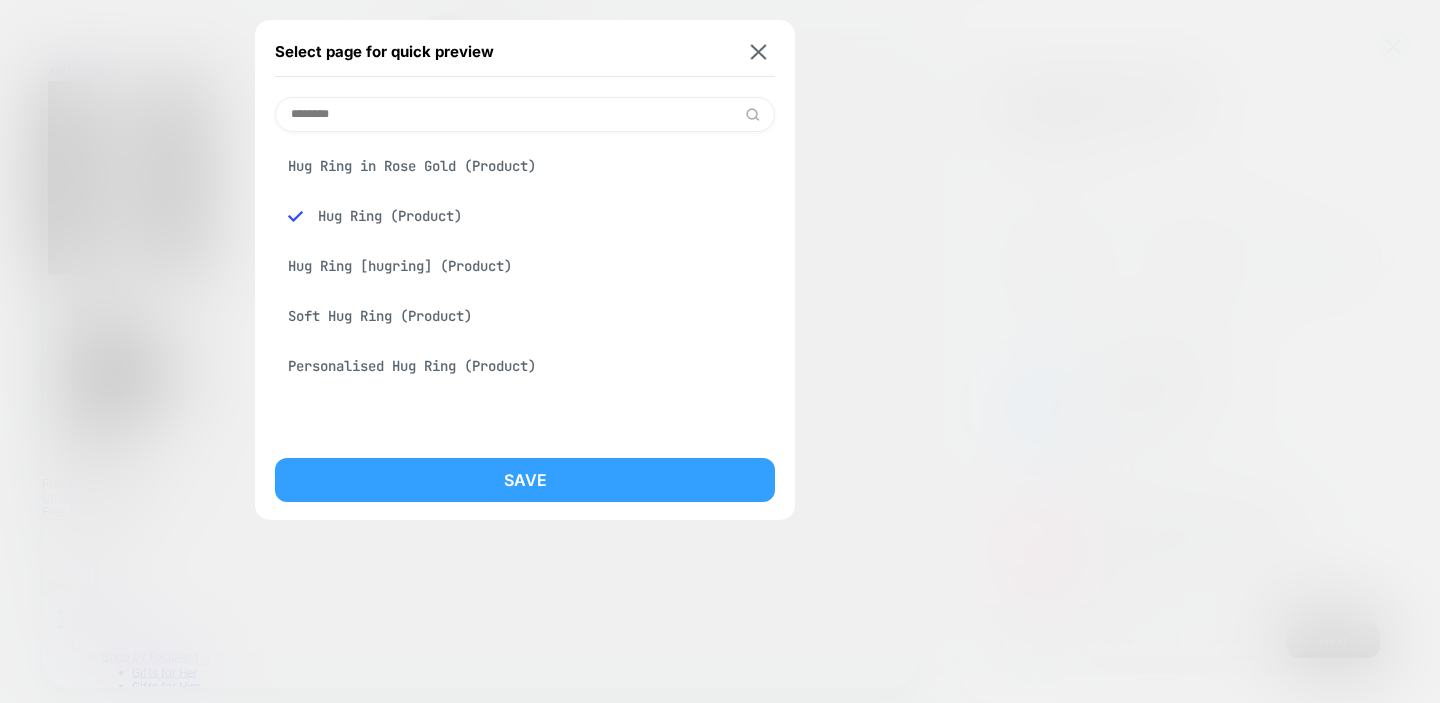 click on "Save" at bounding box center (525, 480) 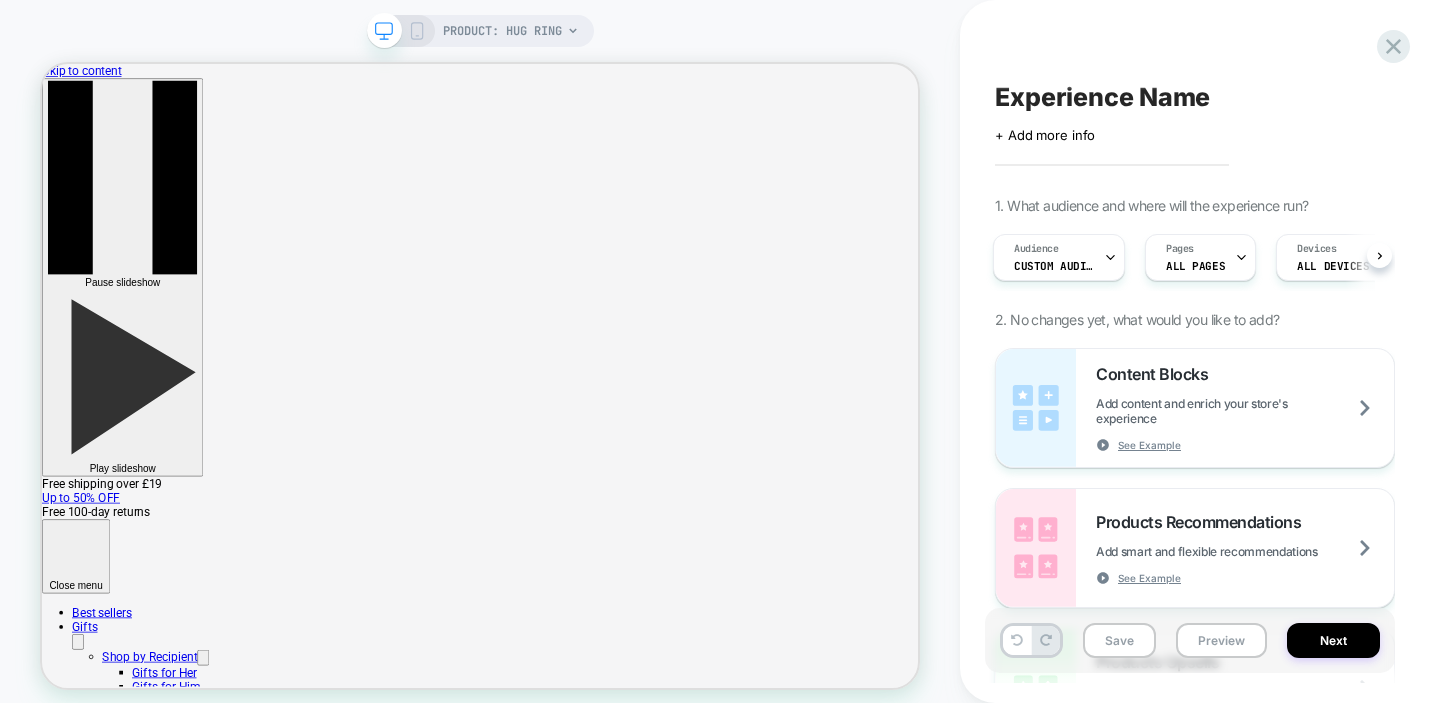 scroll, scrollTop: 0, scrollLeft: 3, axis: horizontal 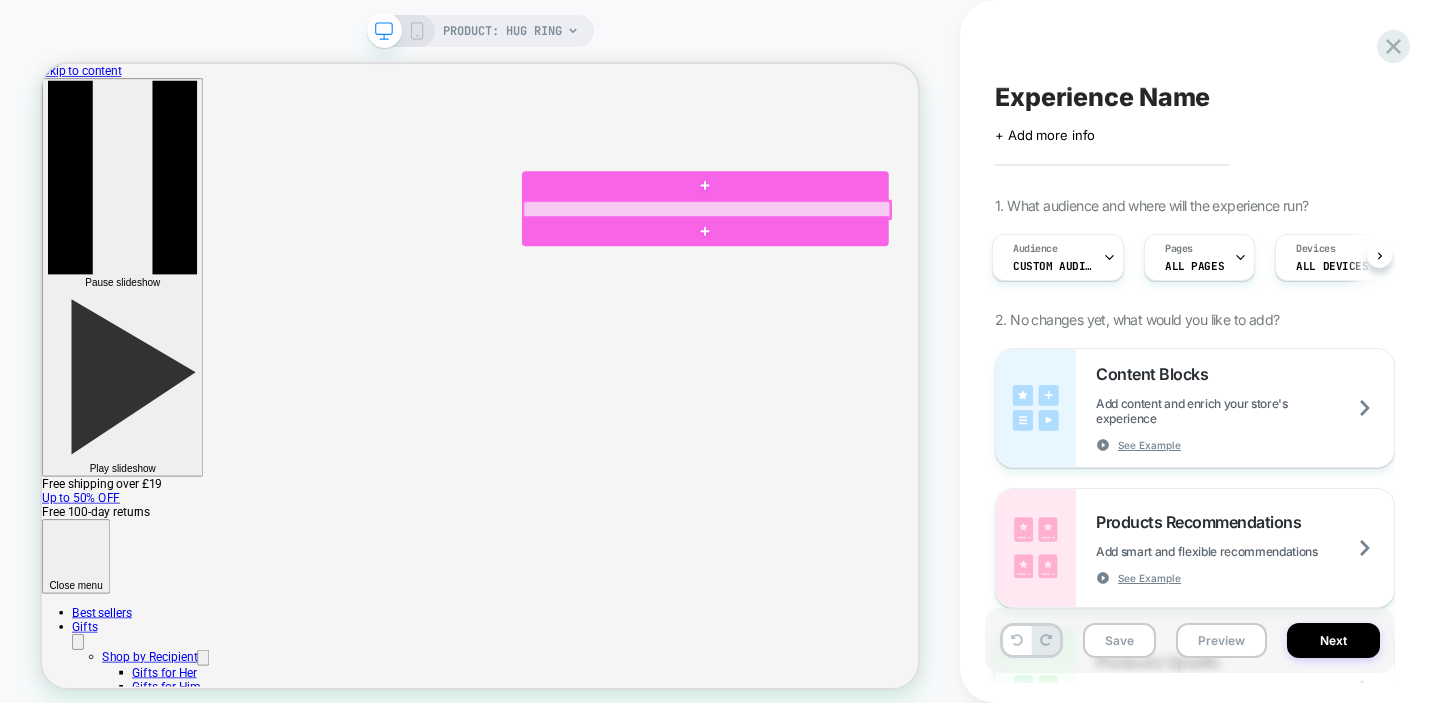click at bounding box center (928, 258) 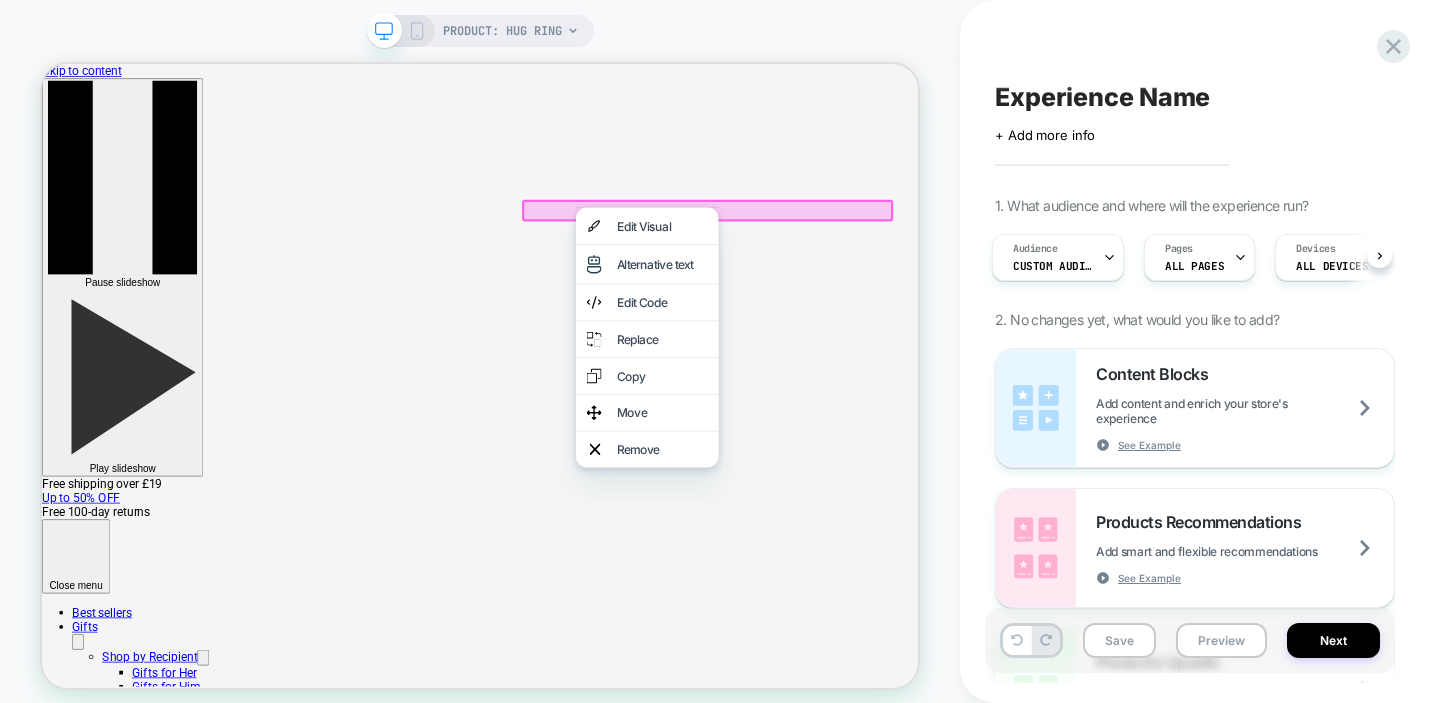 click on "**********" at bounding box center (626, 22609) 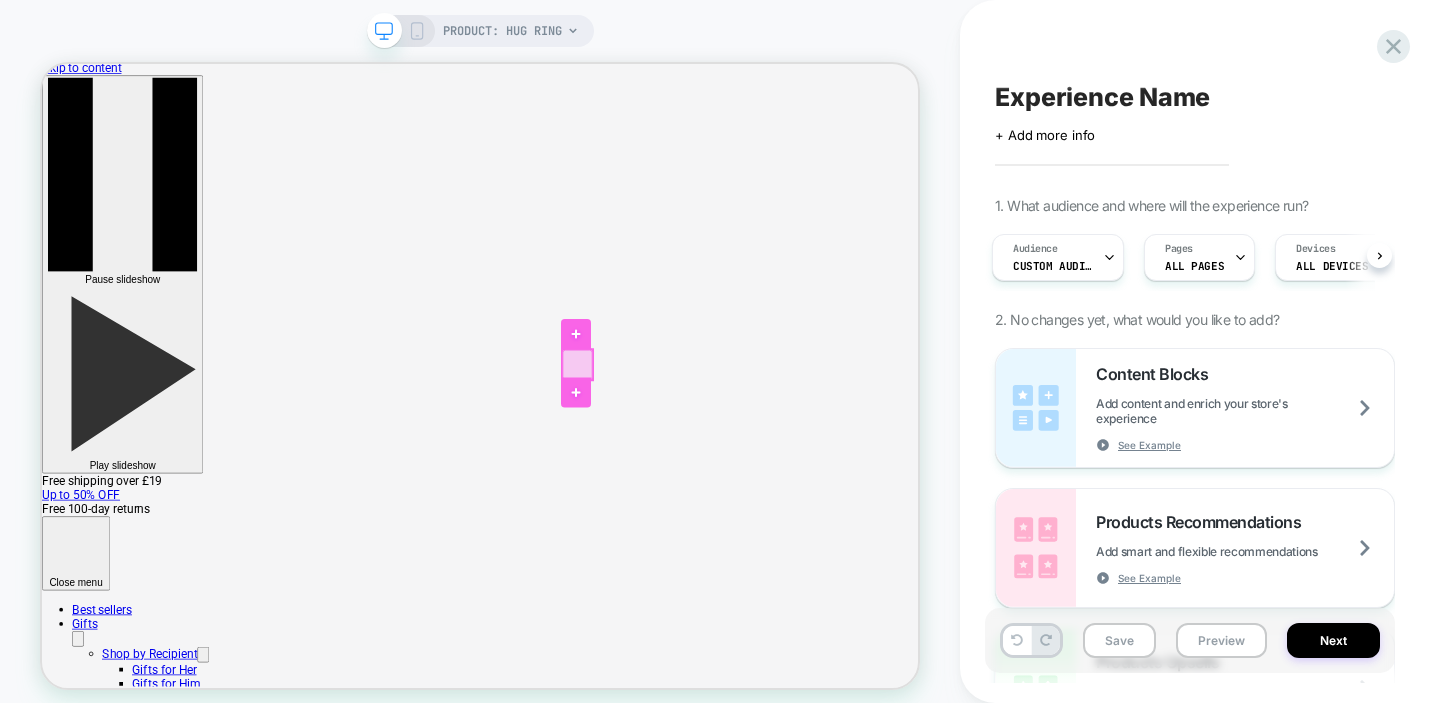 scroll, scrollTop: 0, scrollLeft: 0, axis: both 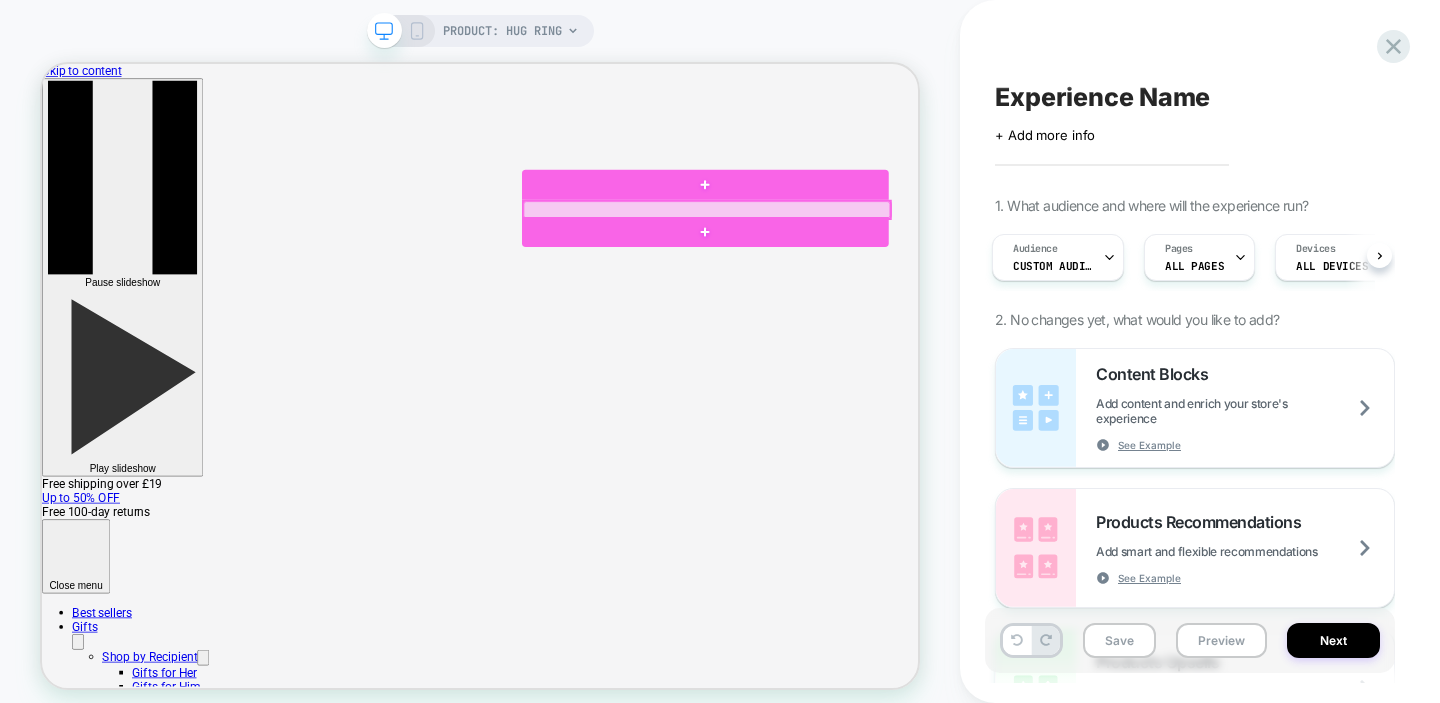 click at bounding box center (928, 258) 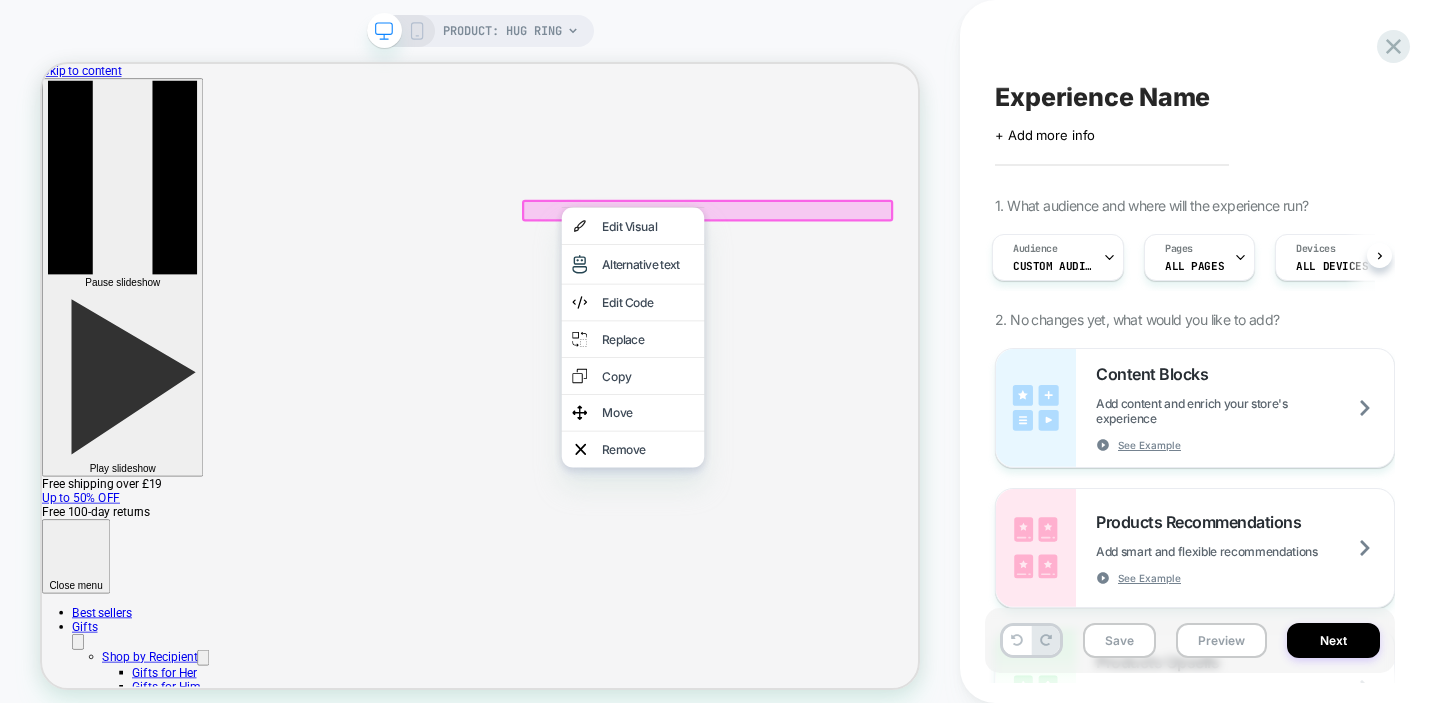 click at bounding box center (929, 259) 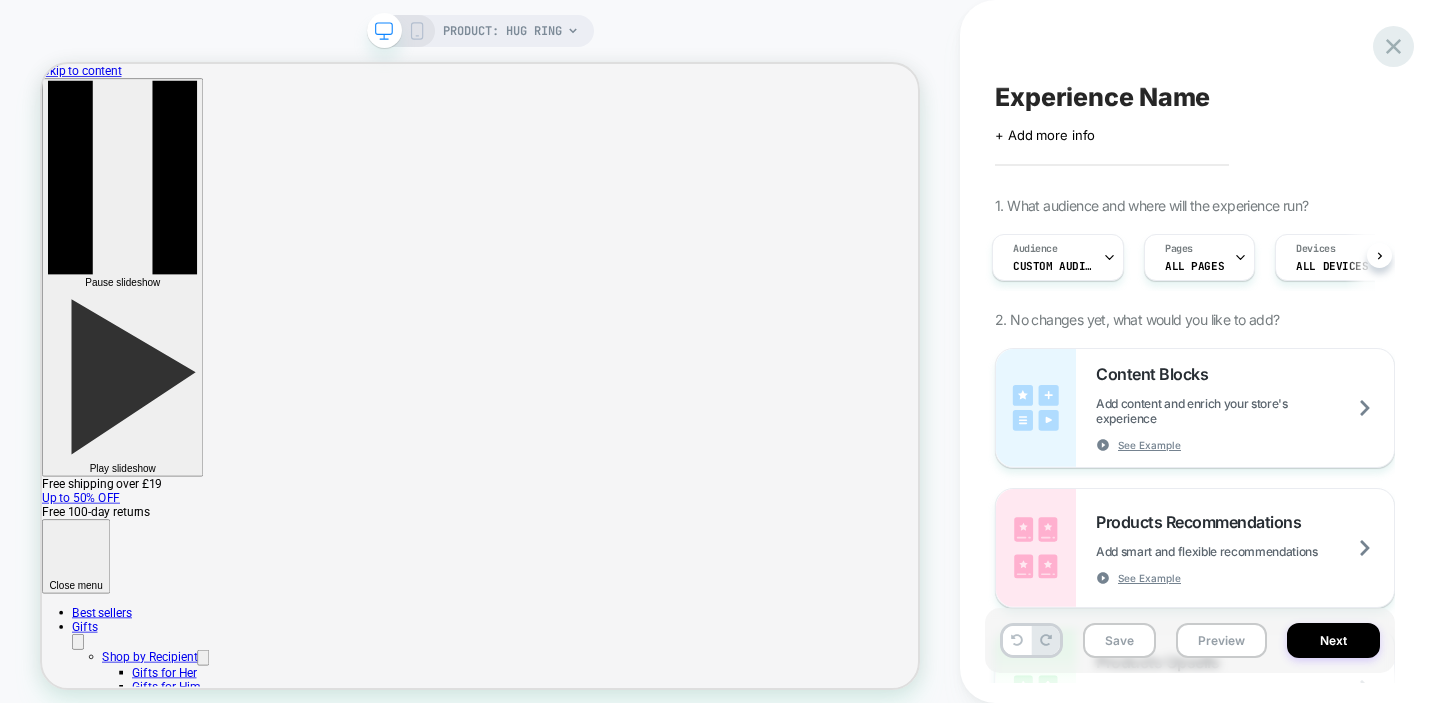 click 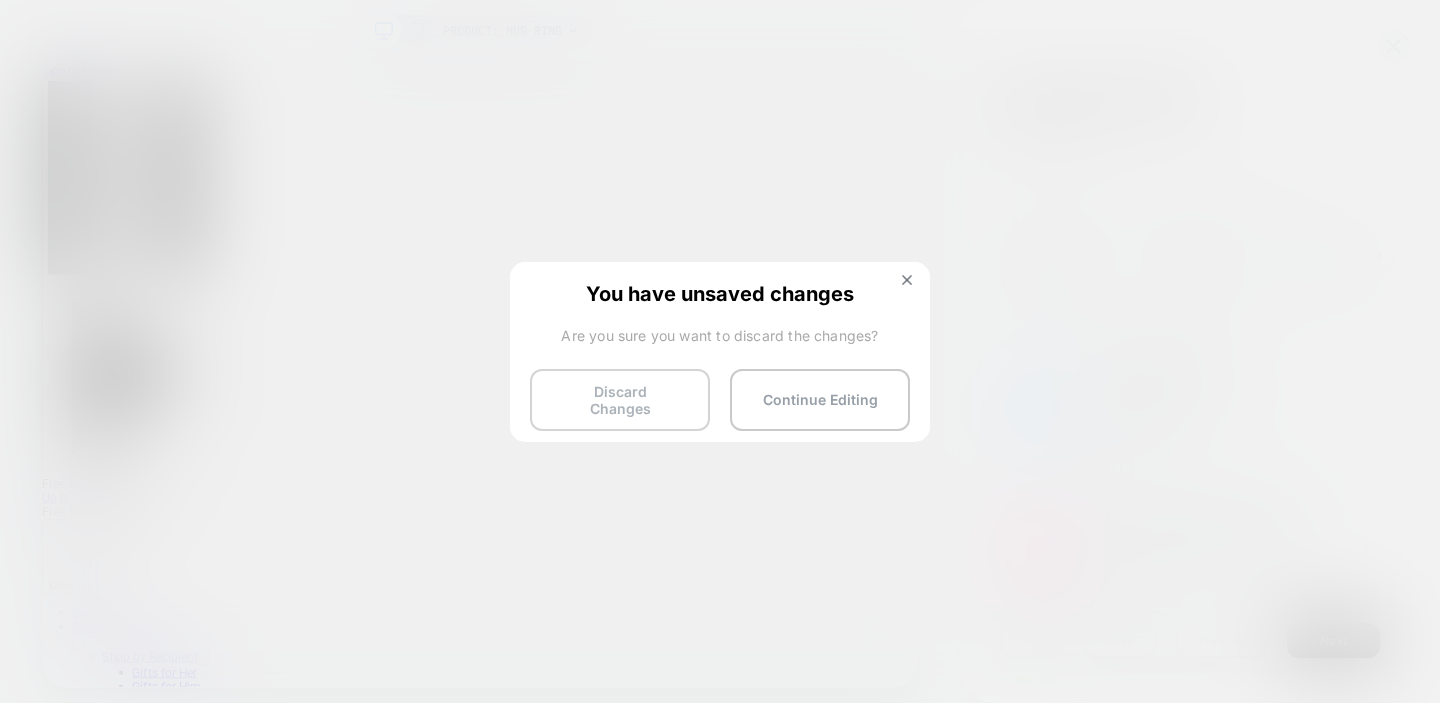 click on "Discard Changes" at bounding box center [620, 400] 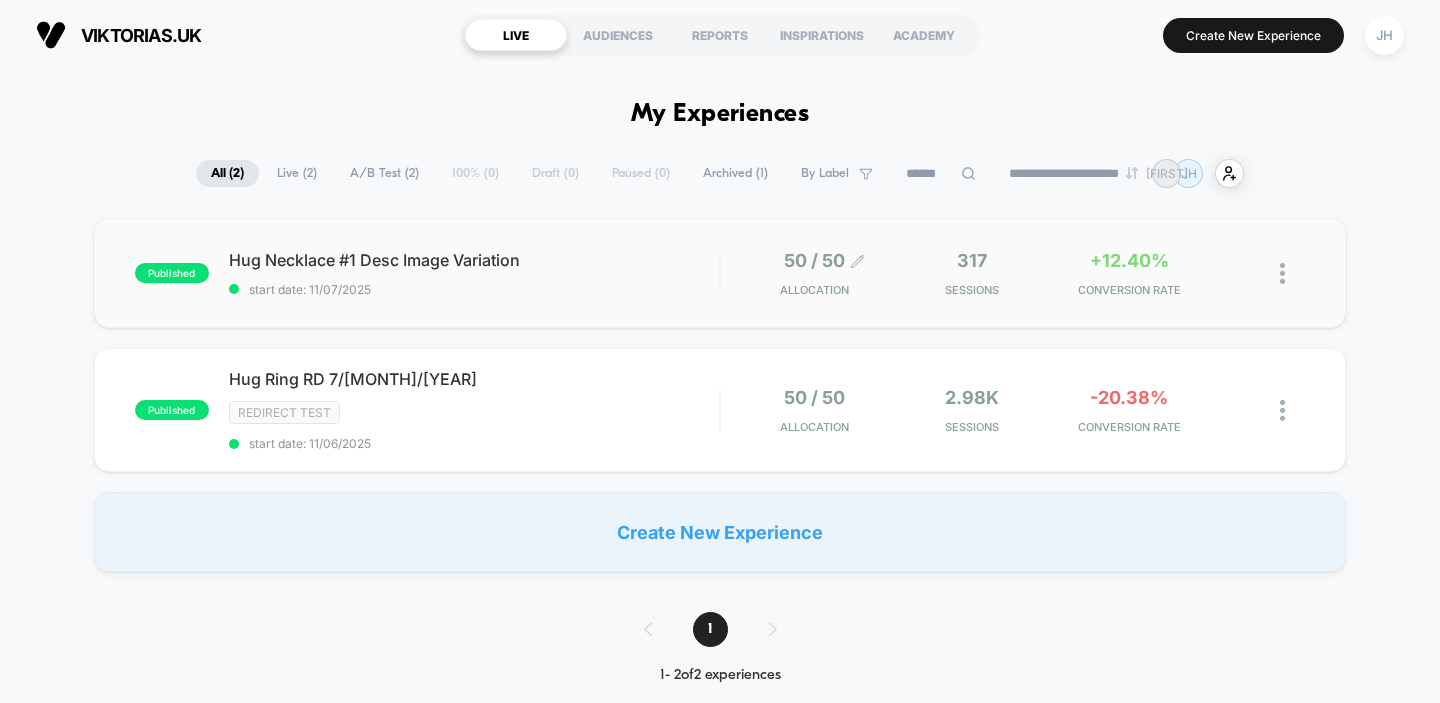 click on "Allocation" at bounding box center [814, 290] 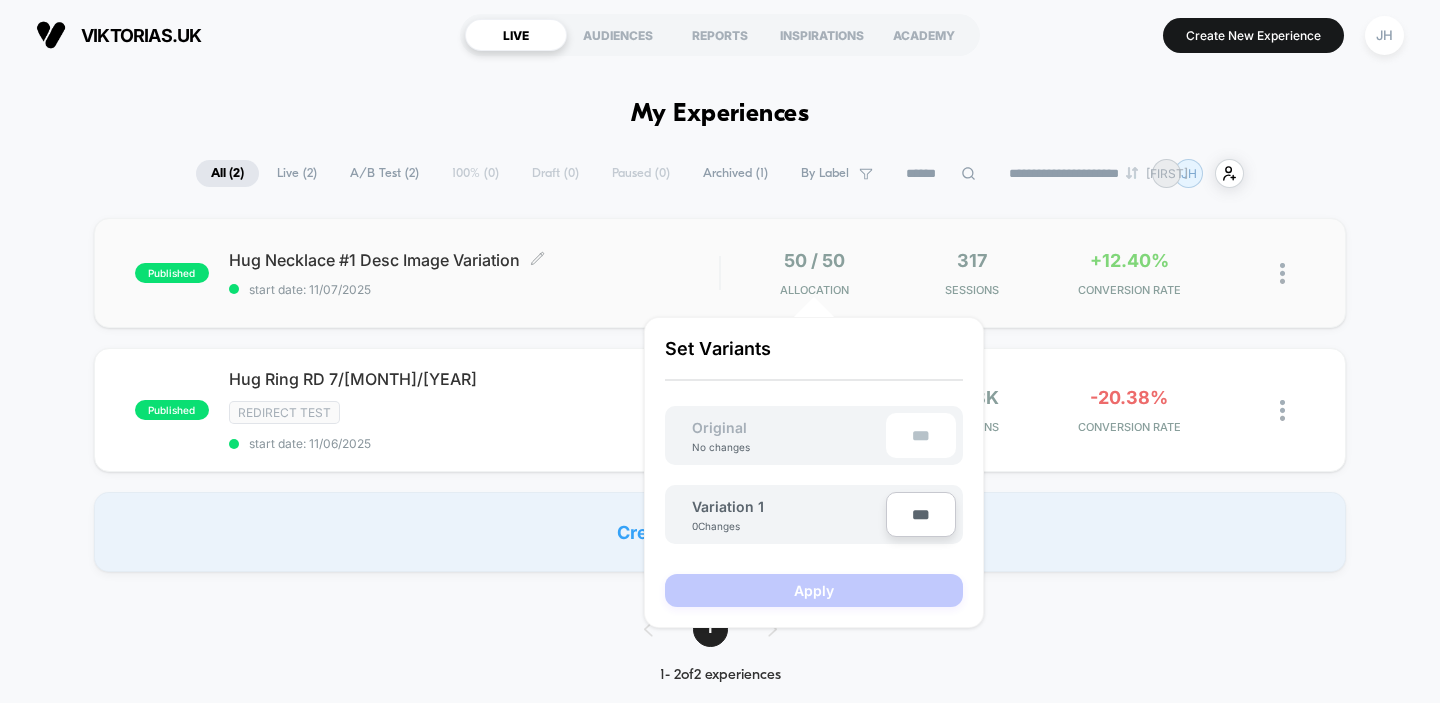 click on "start date: 11/07/2025" at bounding box center (474, 289) 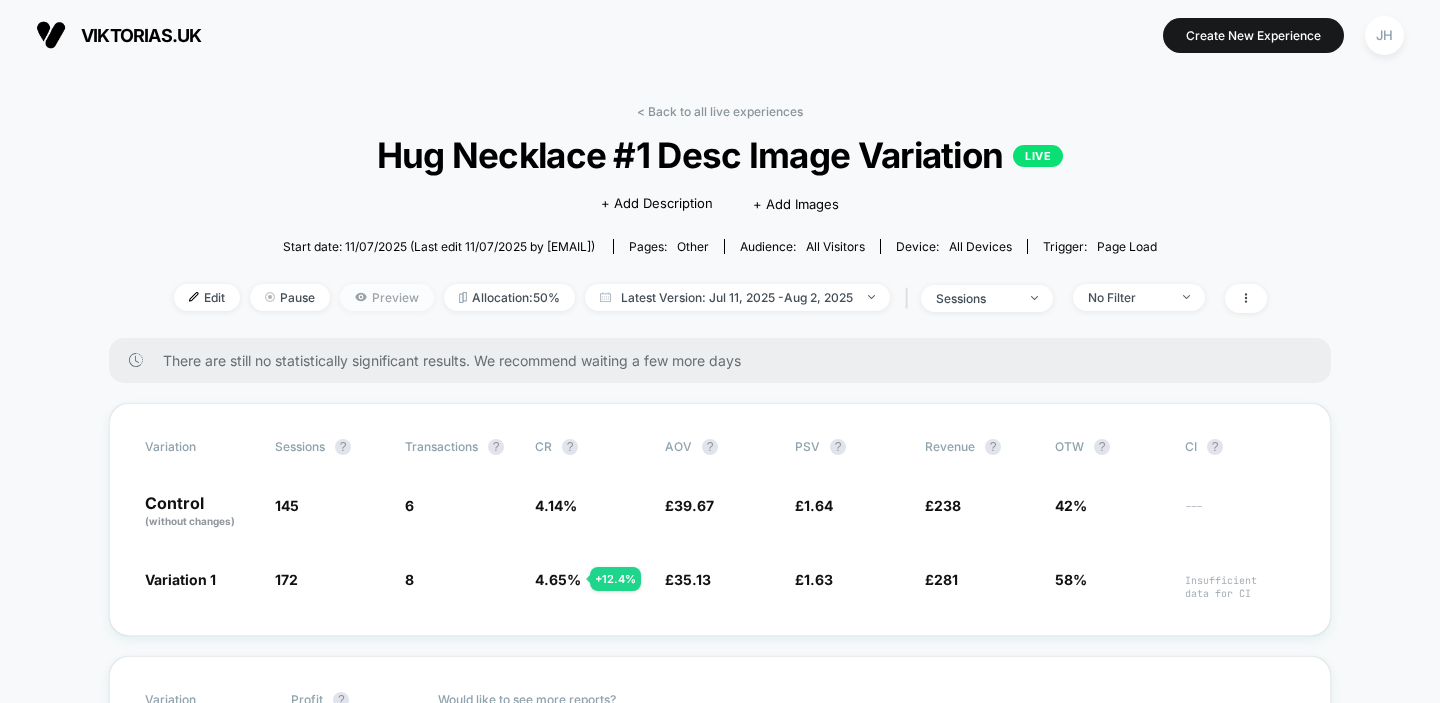 click on "Preview" at bounding box center (387, 297) 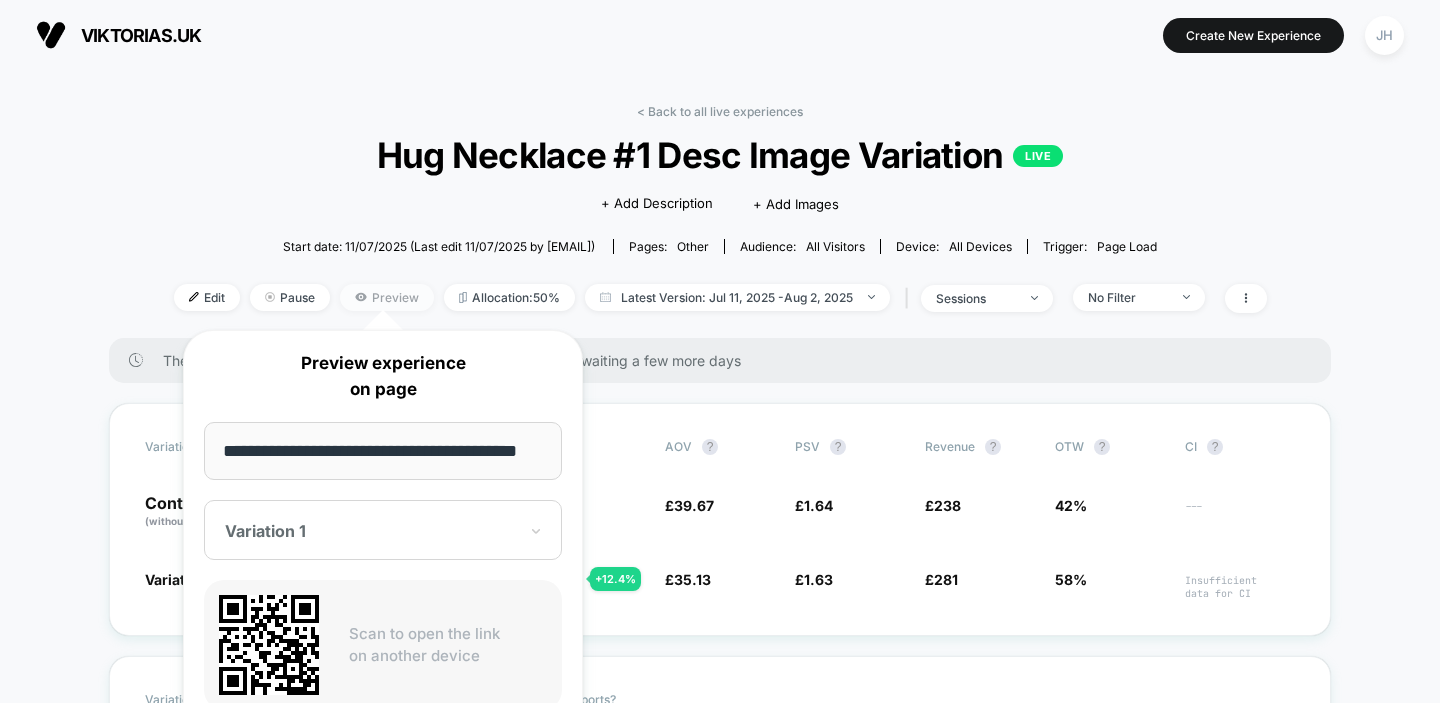 scroll, scrollTop: 0, scrollLeft: 9, axis: horizontal 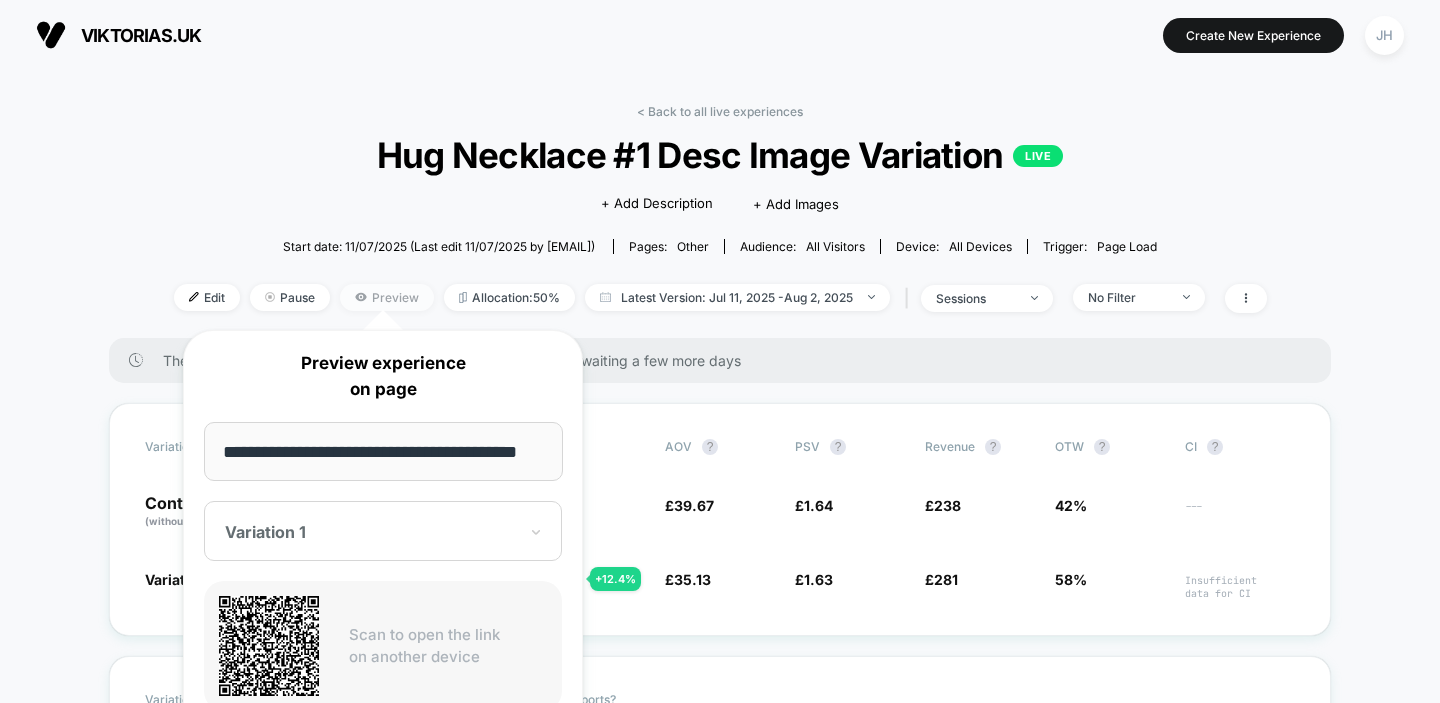 click on "Preview" at bounding box center [387, 297] 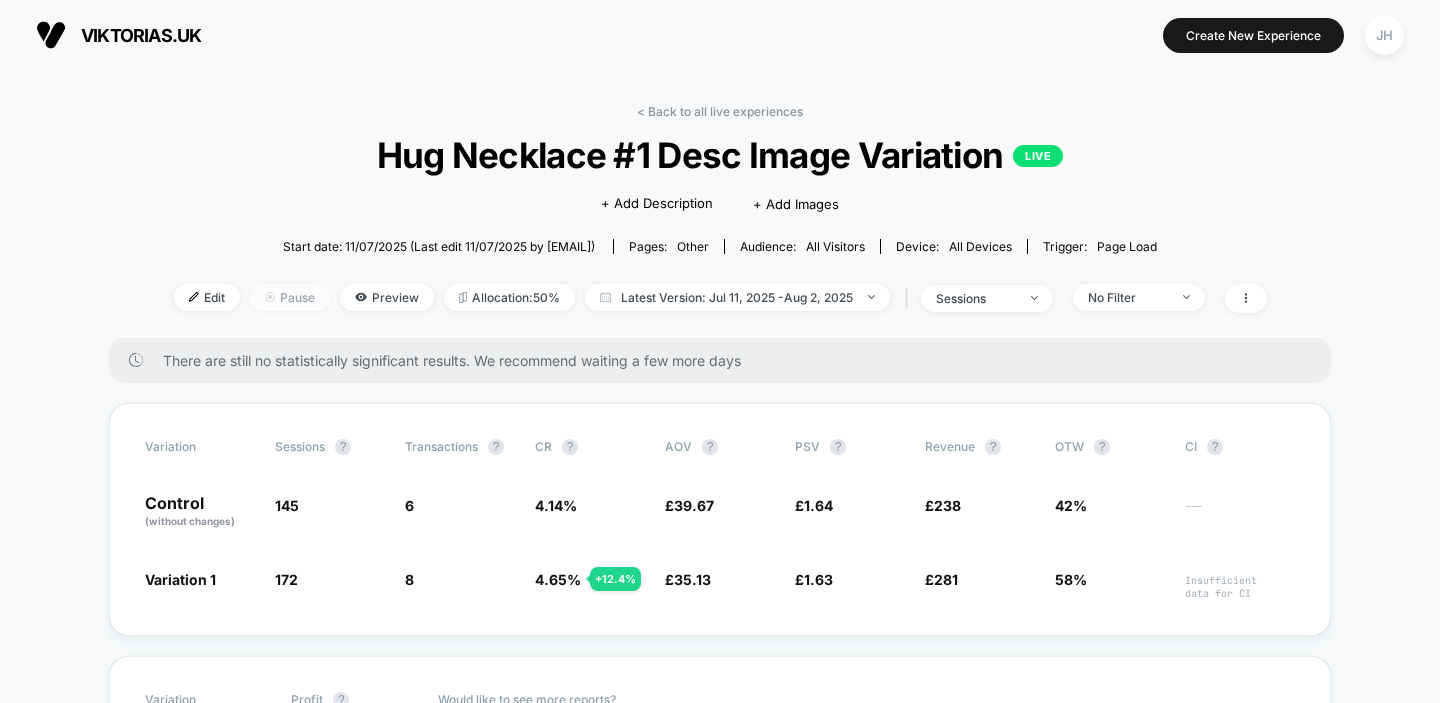 click on "Pause" at bounding box center [290, 297] 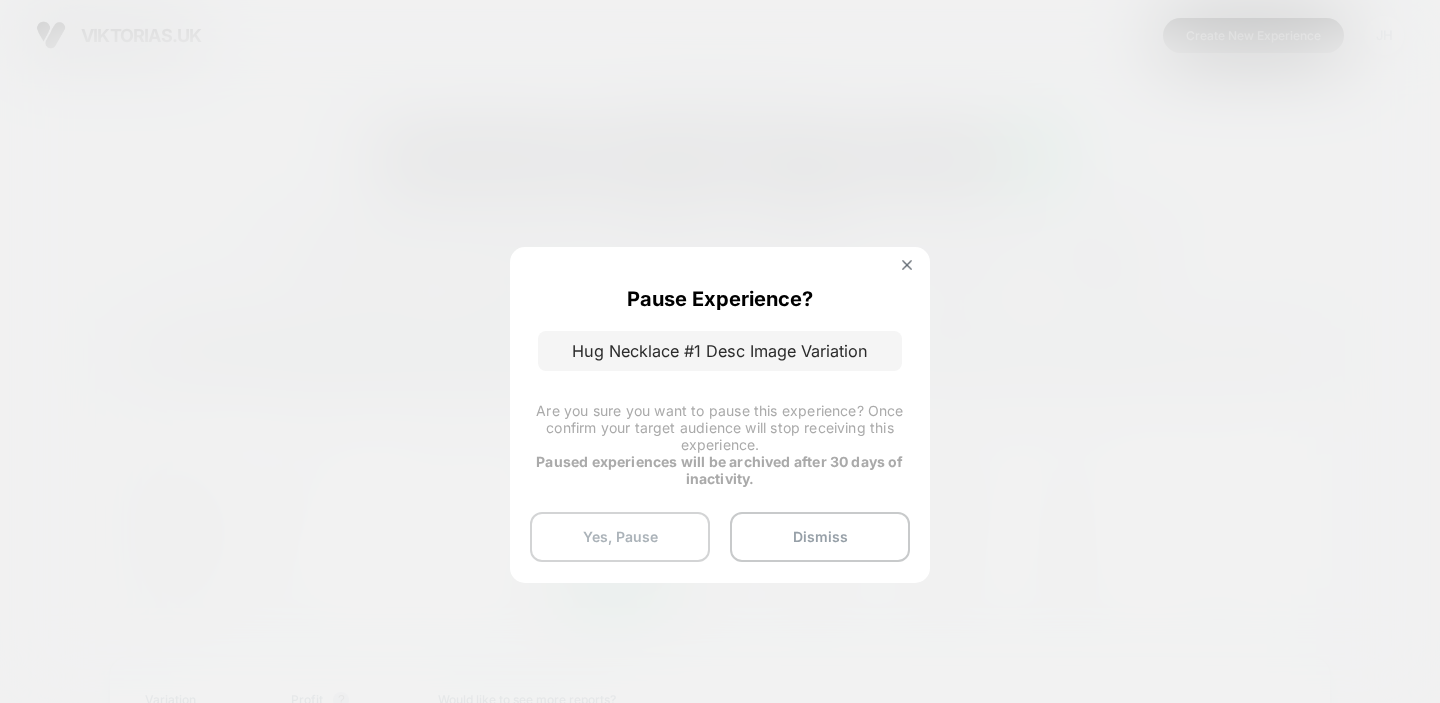 click on "Yes, Pause" at bounding box center (620, 537) 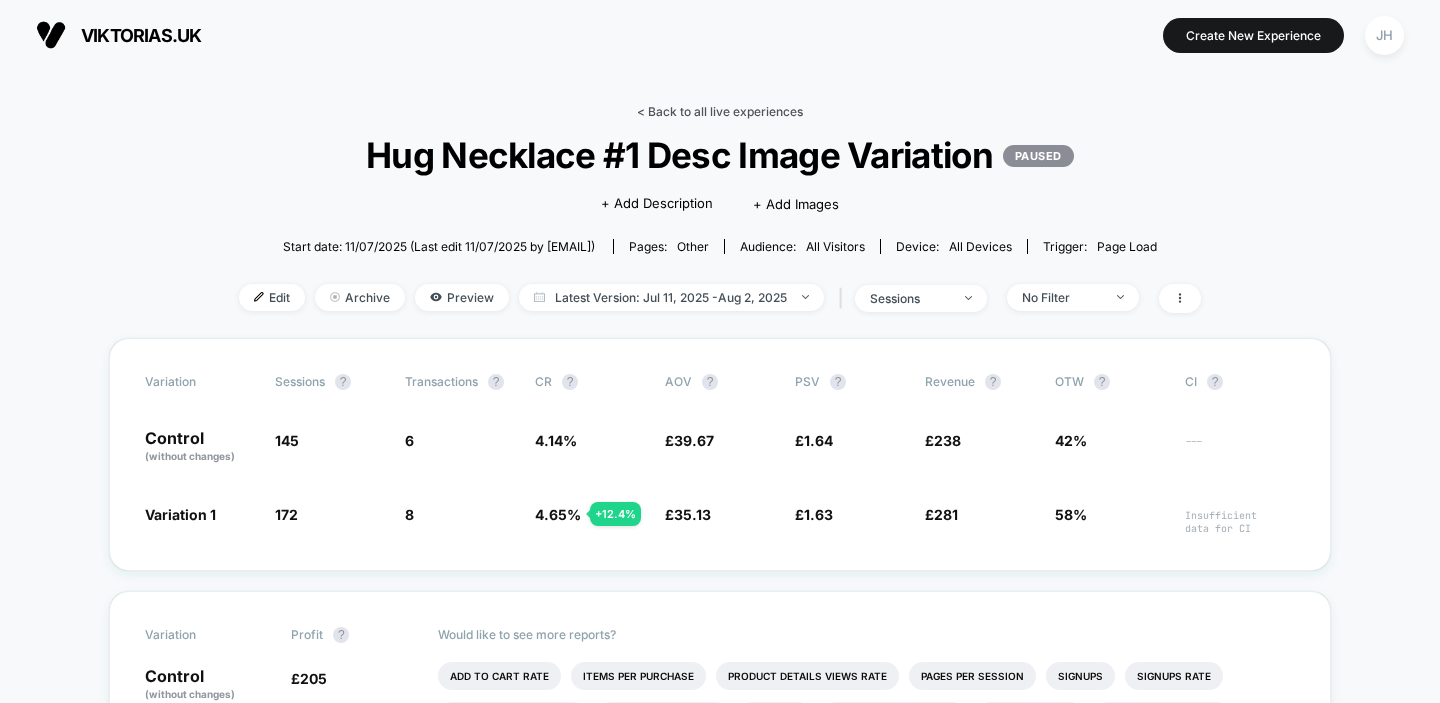 click on "< Back to all live experiences" at bounding box center [720, 111] 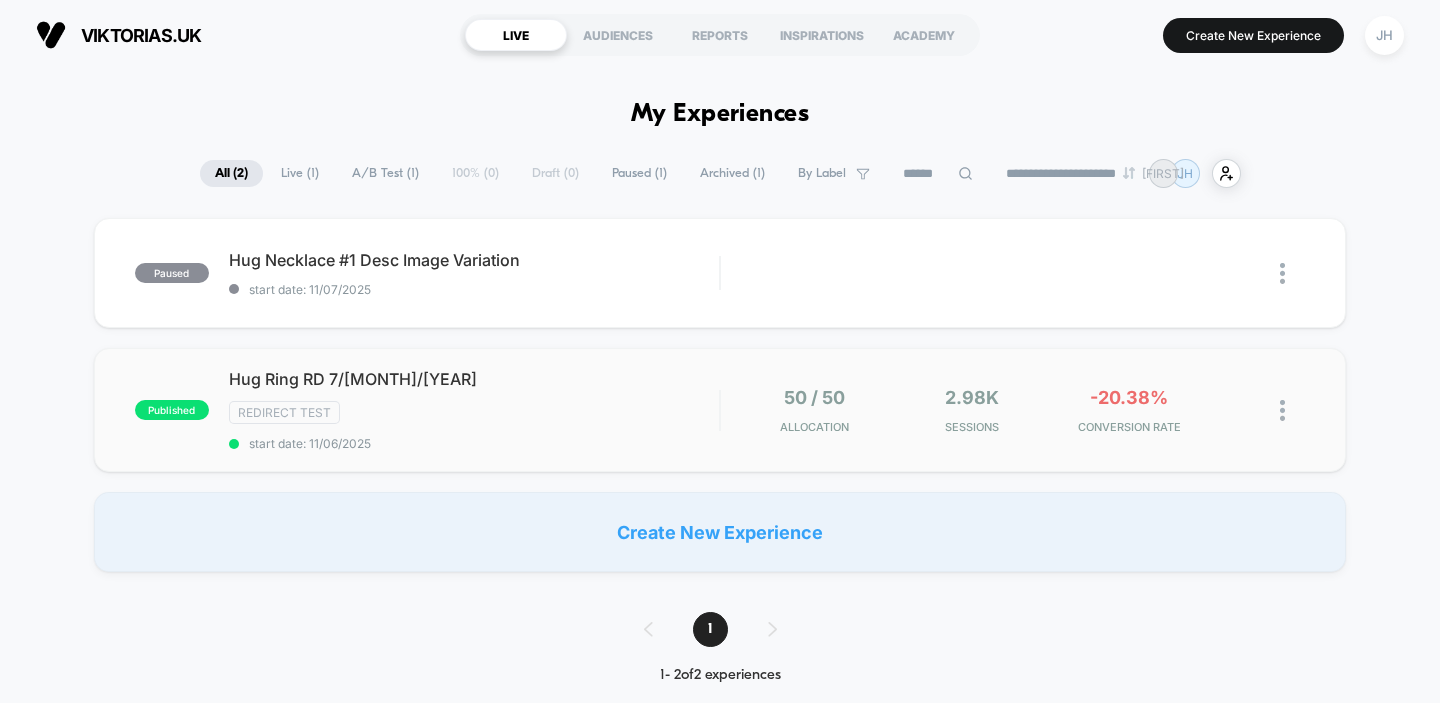 click on "Redirect Test" at bounding box center [474, 412] 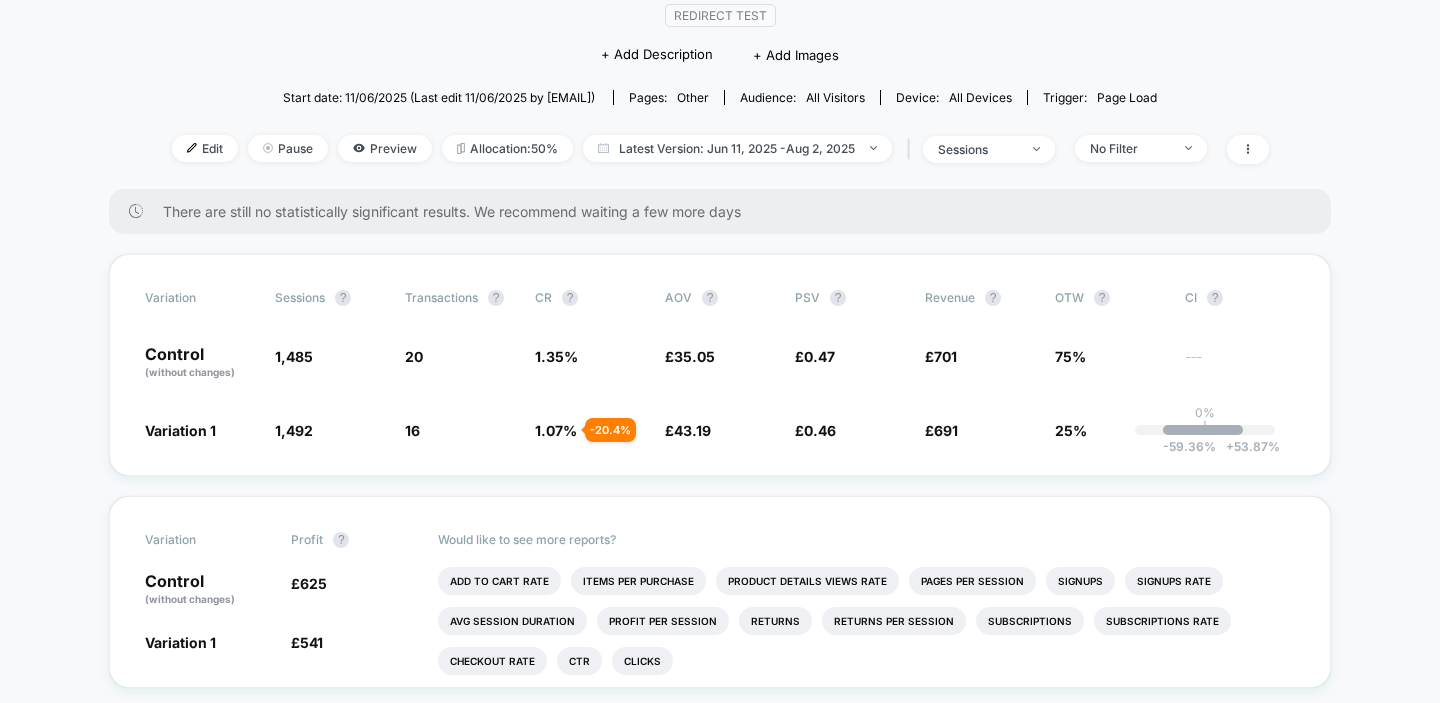 scroll, scrollTop: 194, scrollLeft: 0, axis: vertical 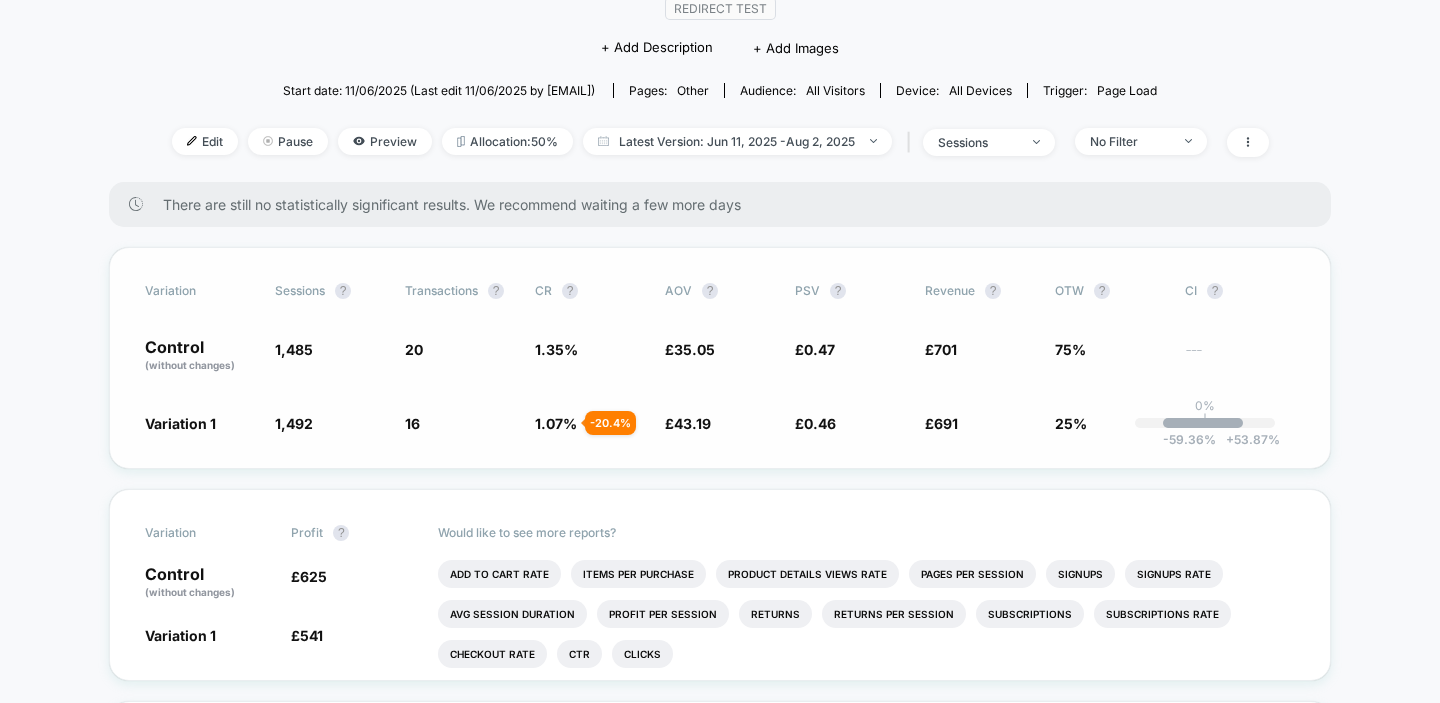 drag, startPoint x: 932, startPoint y: 415, endPoint x: 711, endPoint y: 331, distance: 236.42546 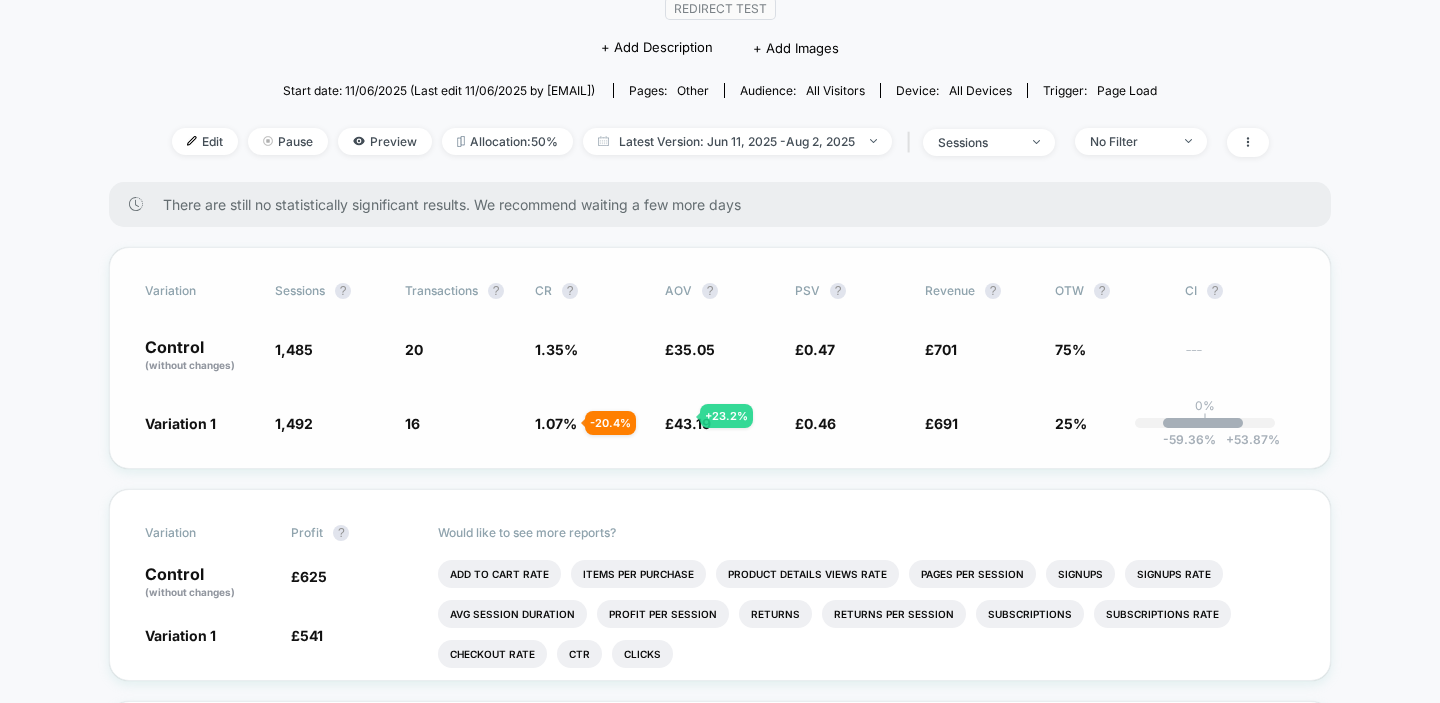 scroll, scrollTop: 0, scrollLeft: 0, axis: both 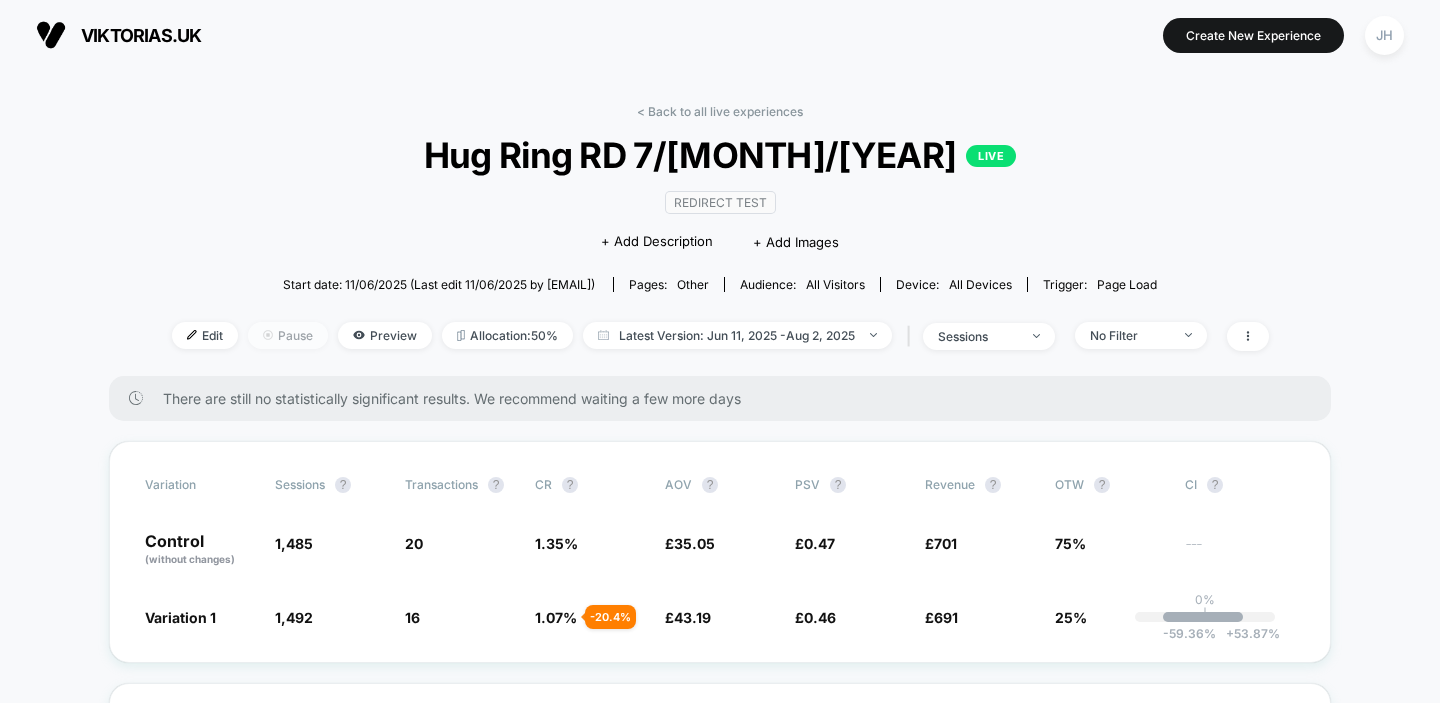 click on "Pause" at bounding box center (288, 335) 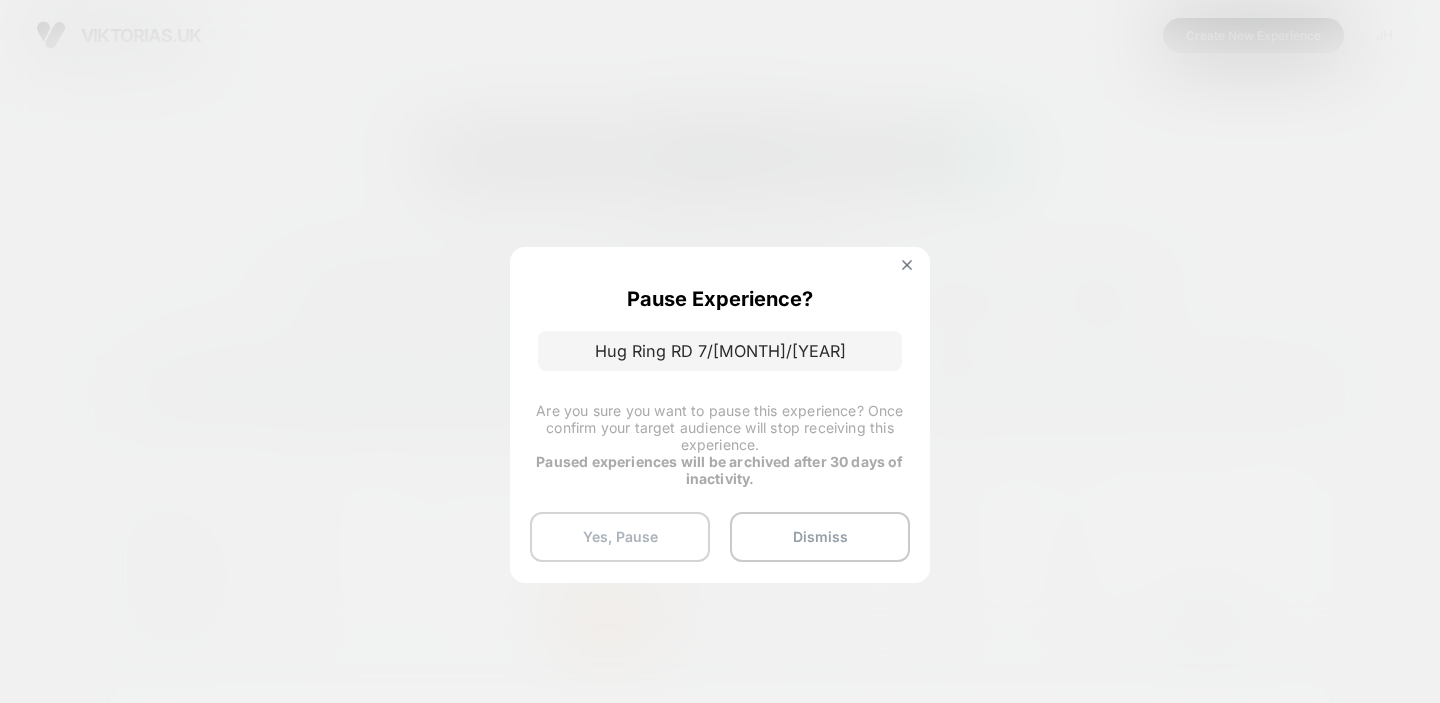click on "Yes, Pause" at bounding box center (620, 537) 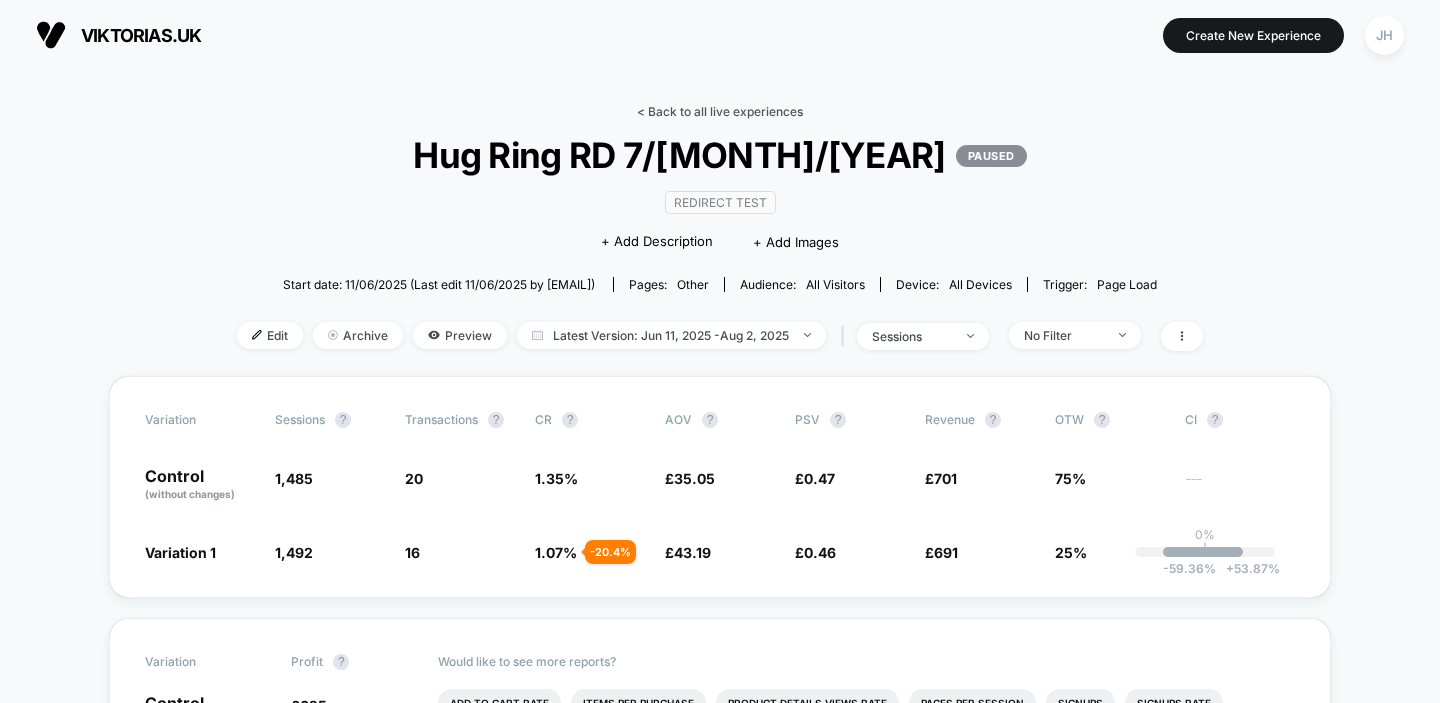 click on "< Back to all live experiences" at bounding box center [720, 111] 